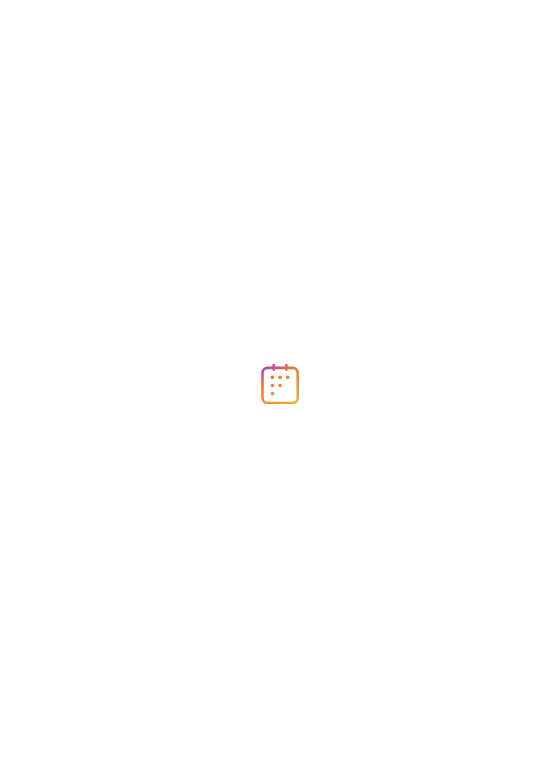 scroll, scrollTop: 0, scrollLeft: 0, axis: both 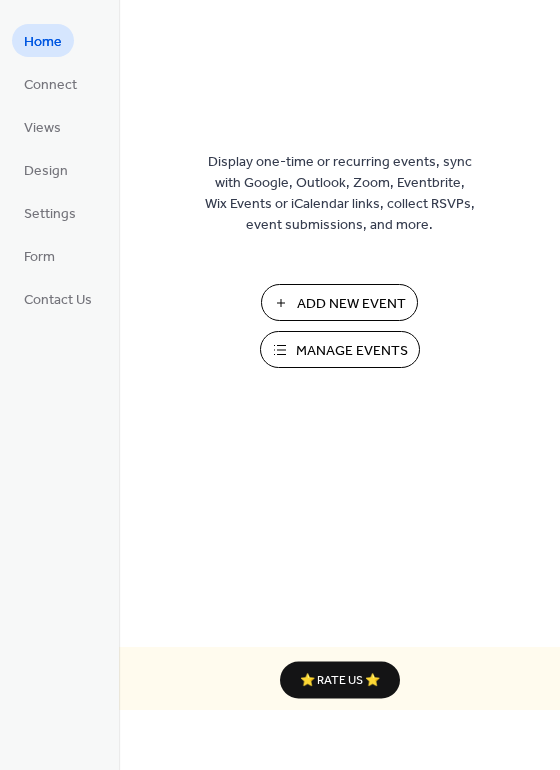 click on "Add New Event" at bounding box center [351, 304] 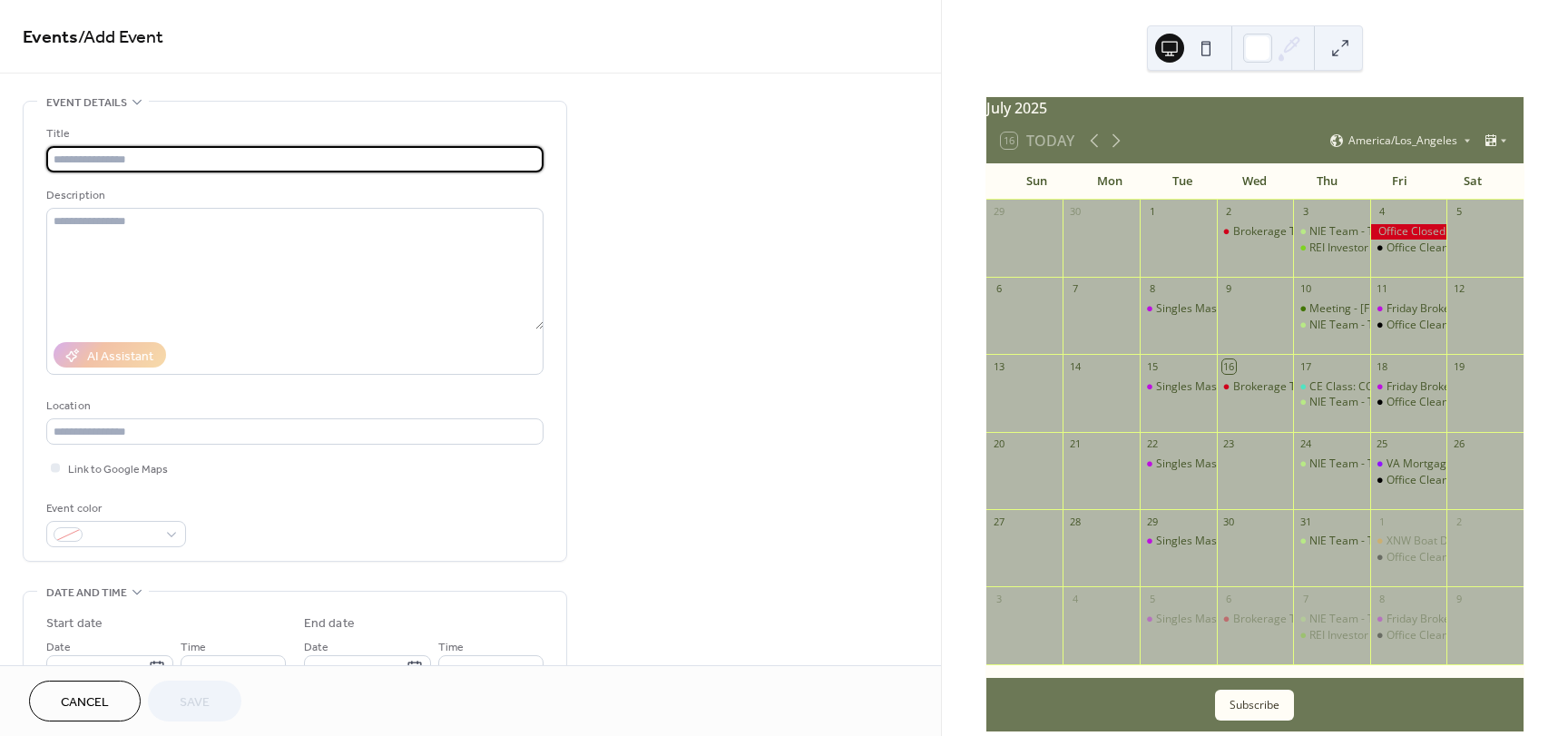 scroll, scrollTop: 0, scrollLeft: 0, axis: both 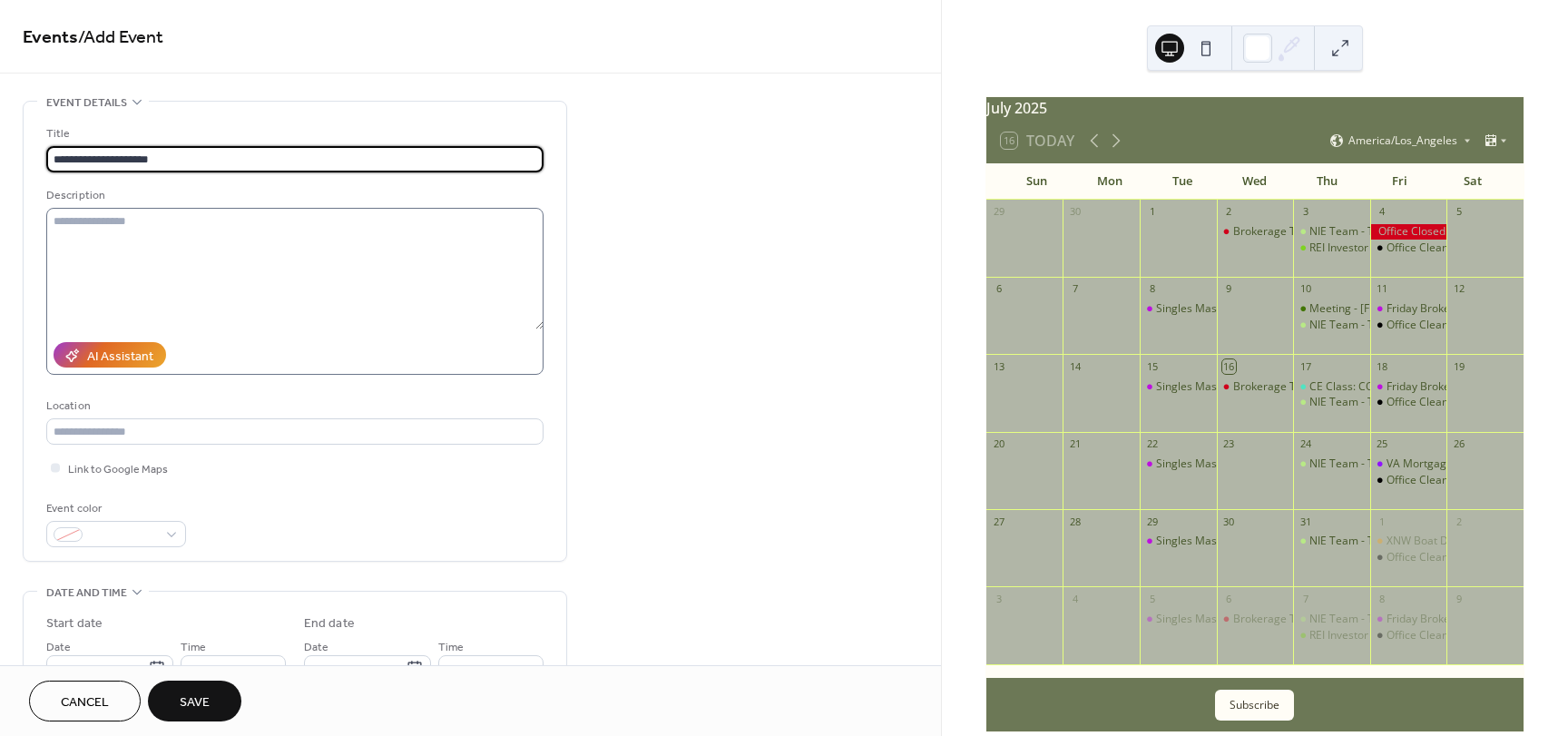 type on "**********" 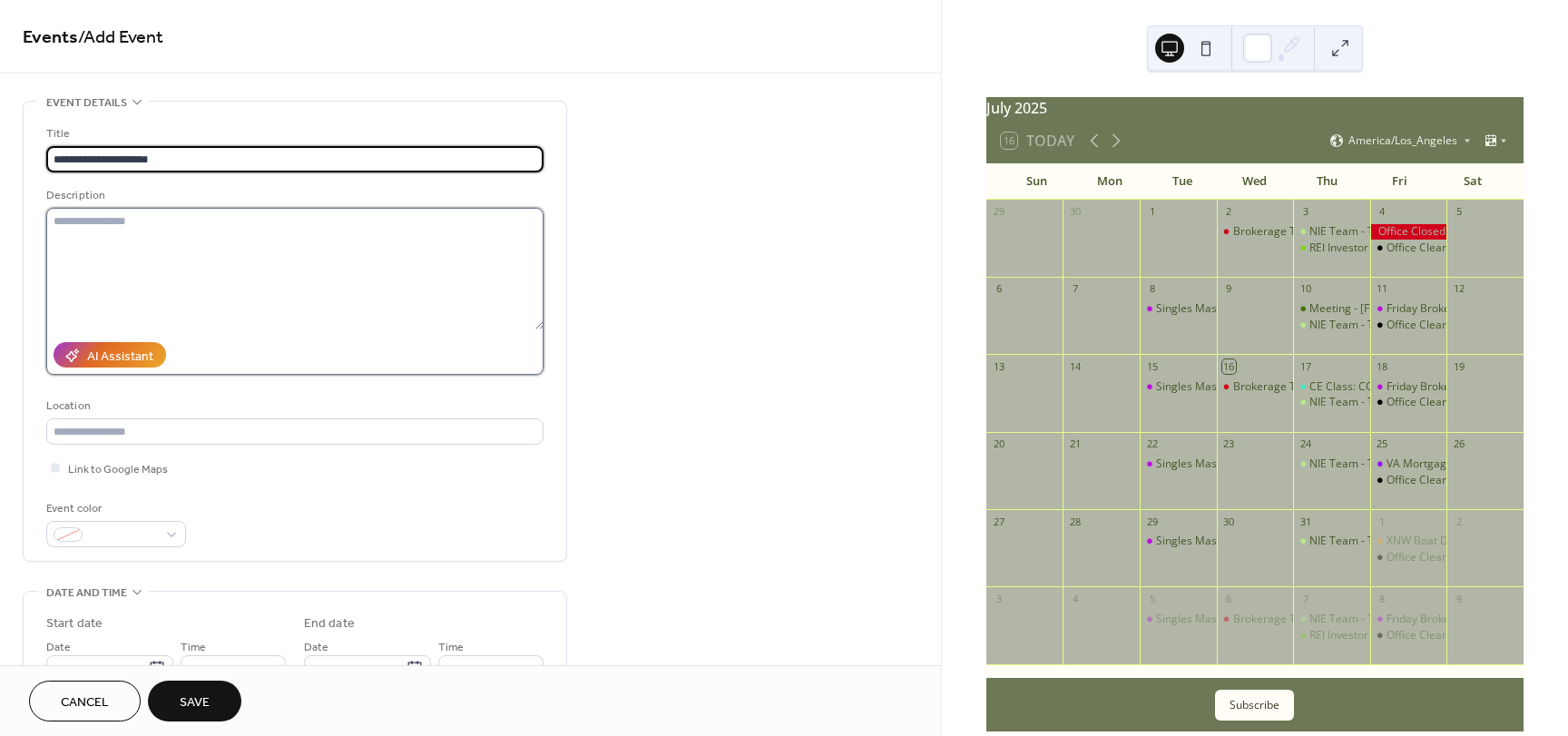click at bounding box center (295, 269) 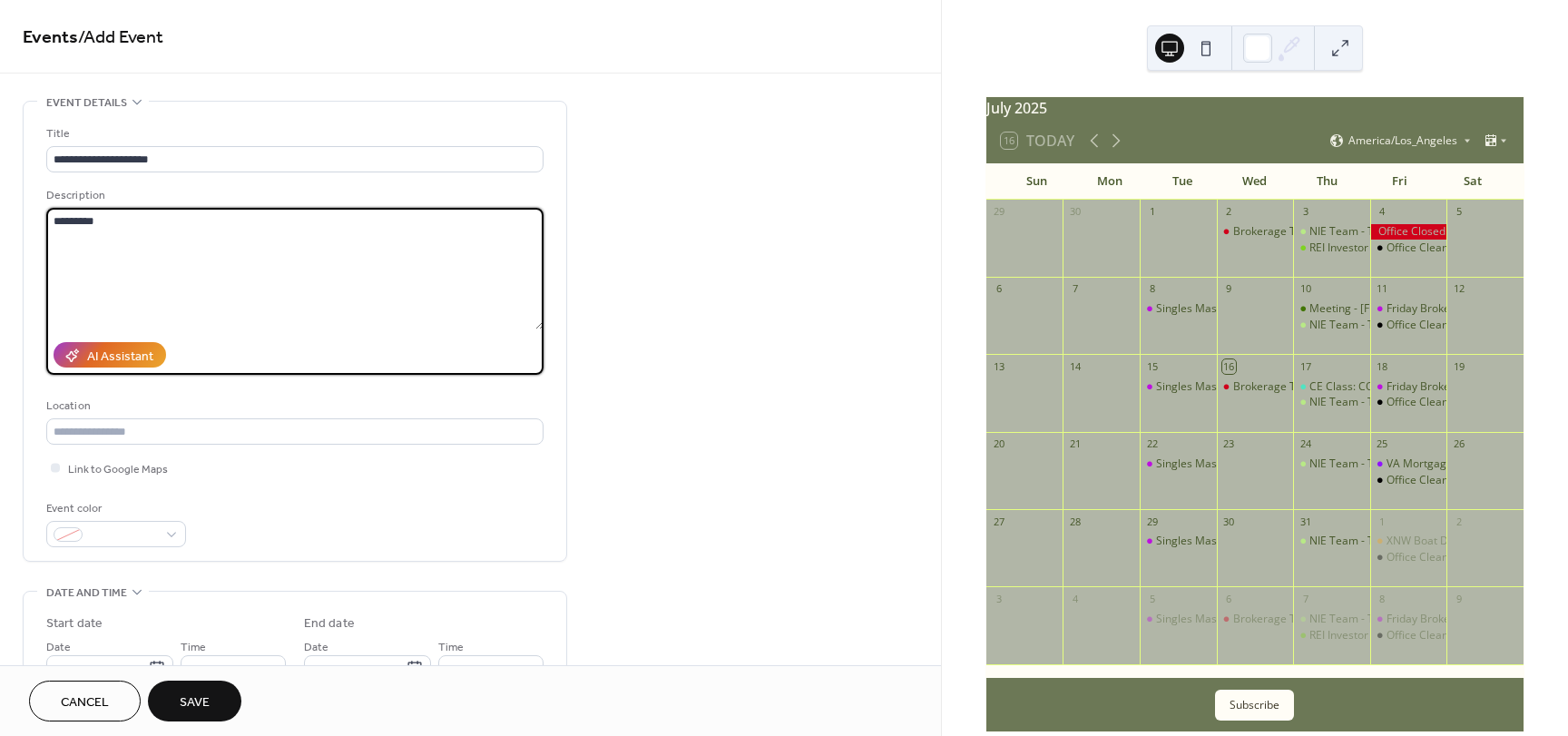 type on "*********" 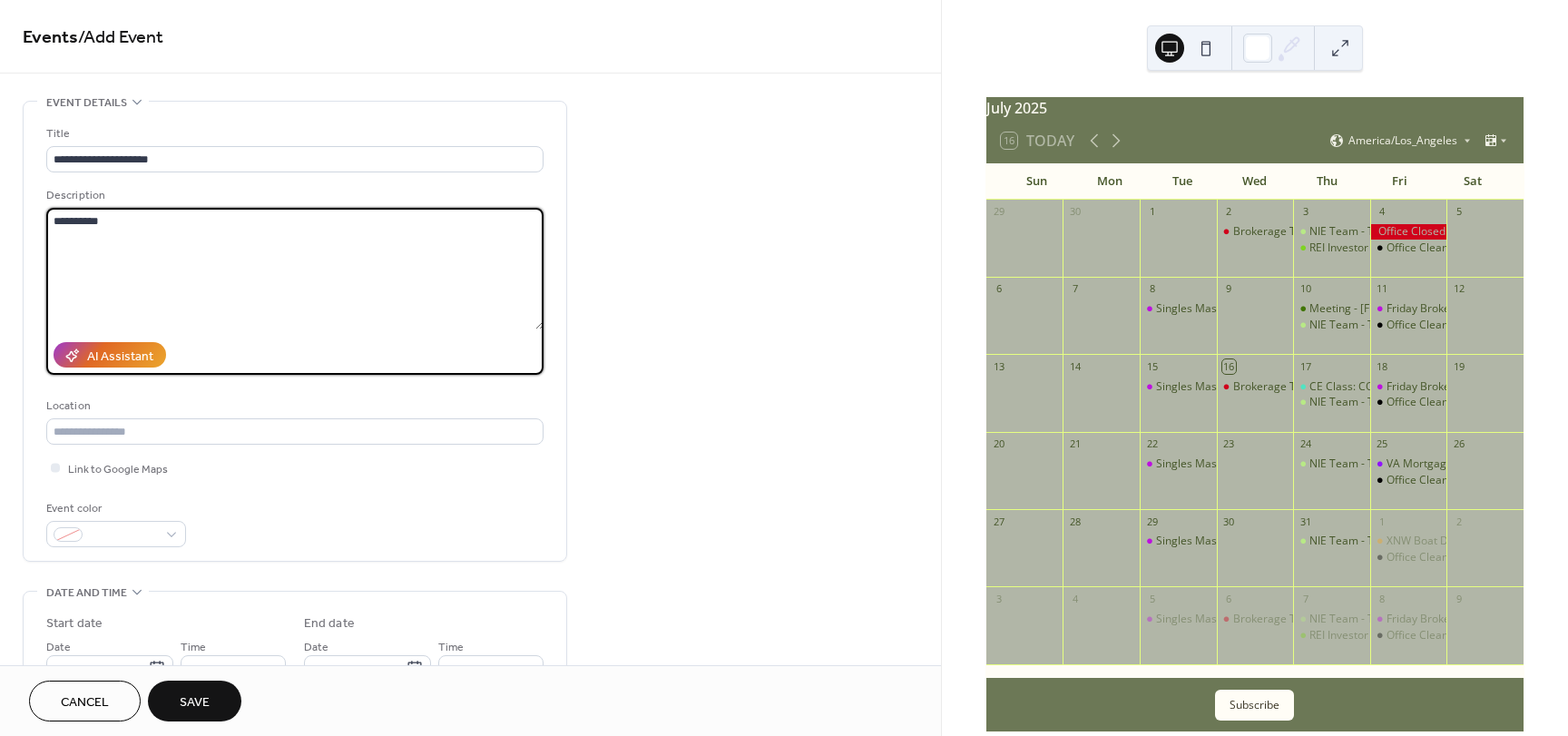 drag, startPoint x: 118, startPoint y: 220, endPoint x: 15, endPoint y: 241, distance: 105.11898 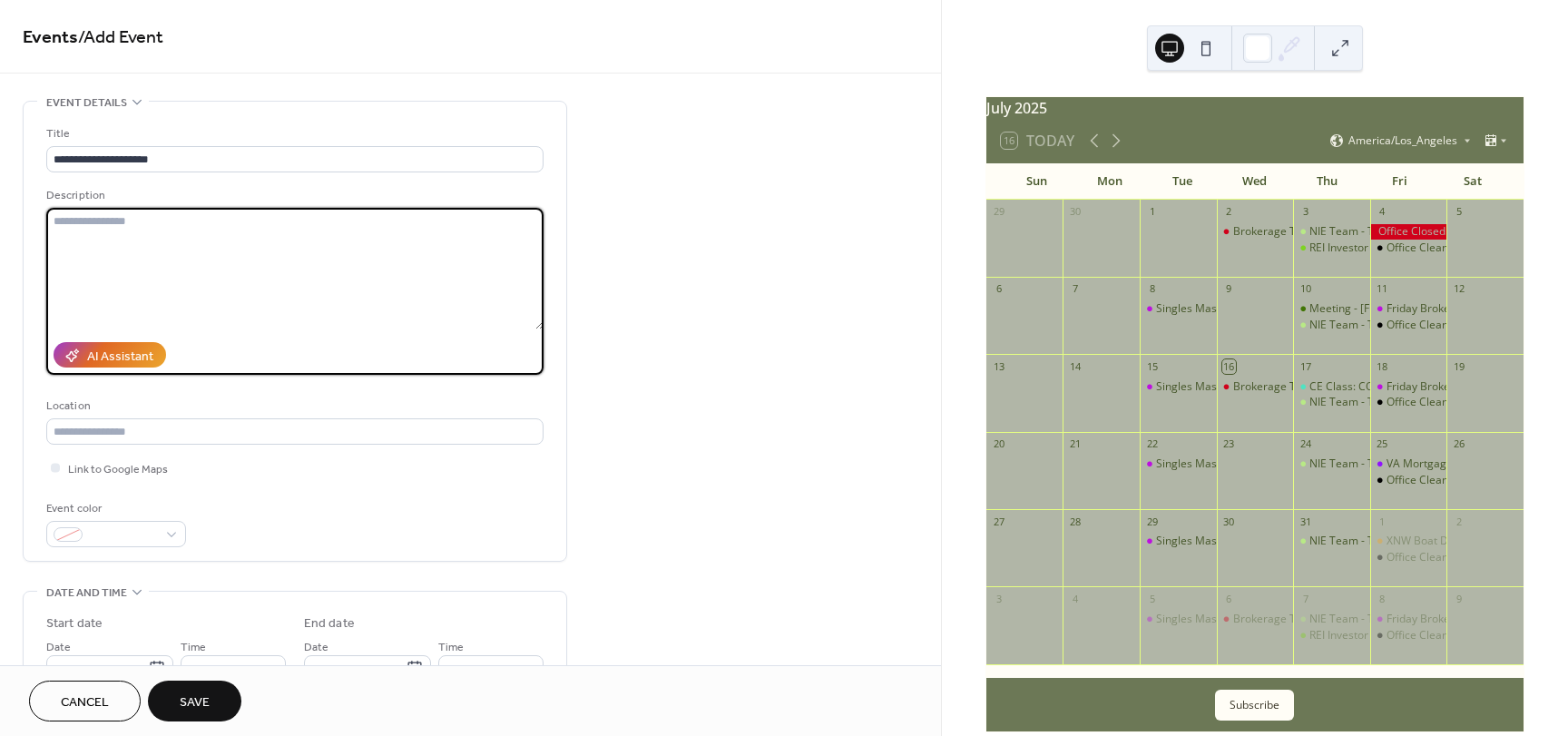 click at bounding box center [295, 269] 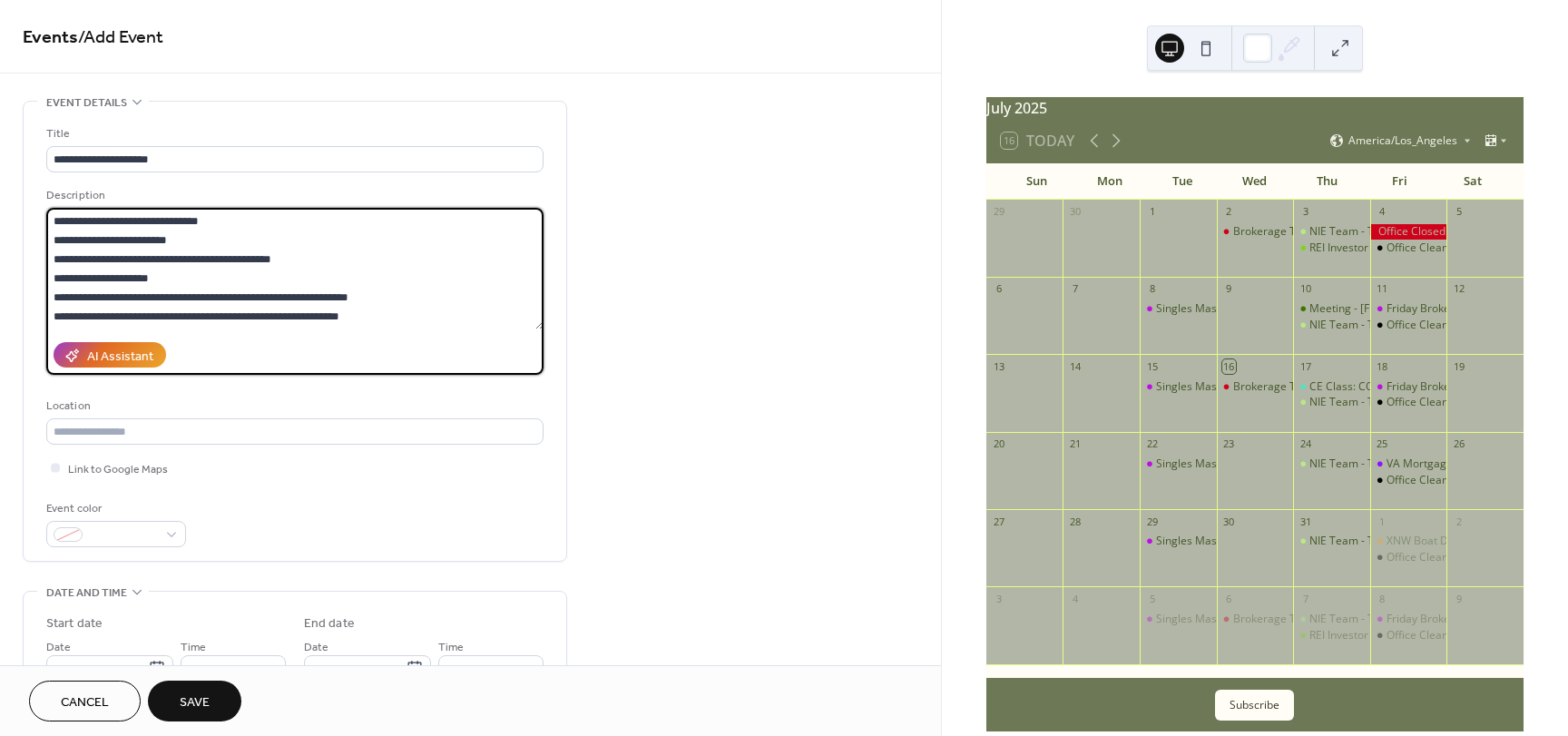 click on "**********" at bounding box center [295, 269] 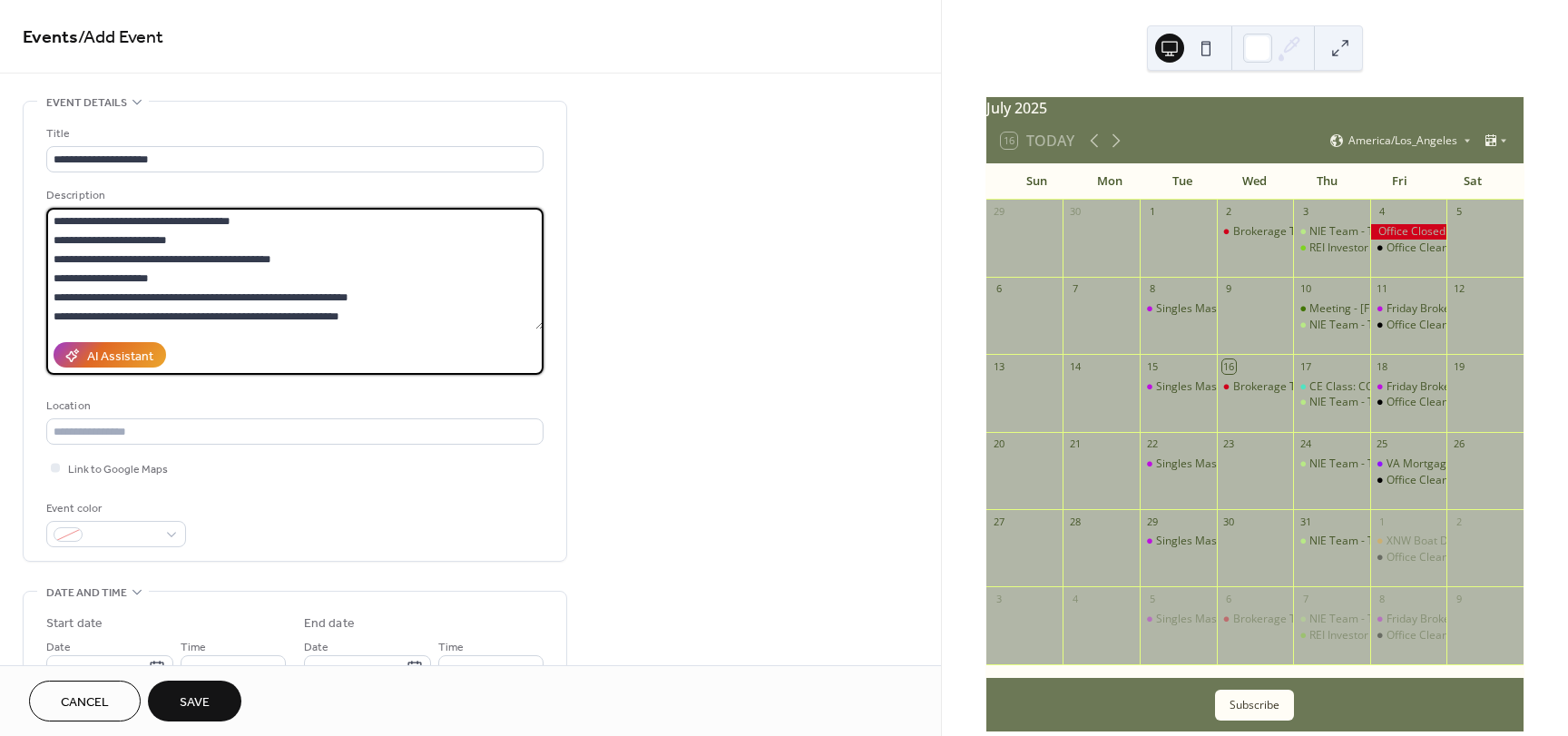 drag, startPoint x: 153, startPoint y: 293, endPoint x: 54, endPoint y: 296, distance: 99.0454 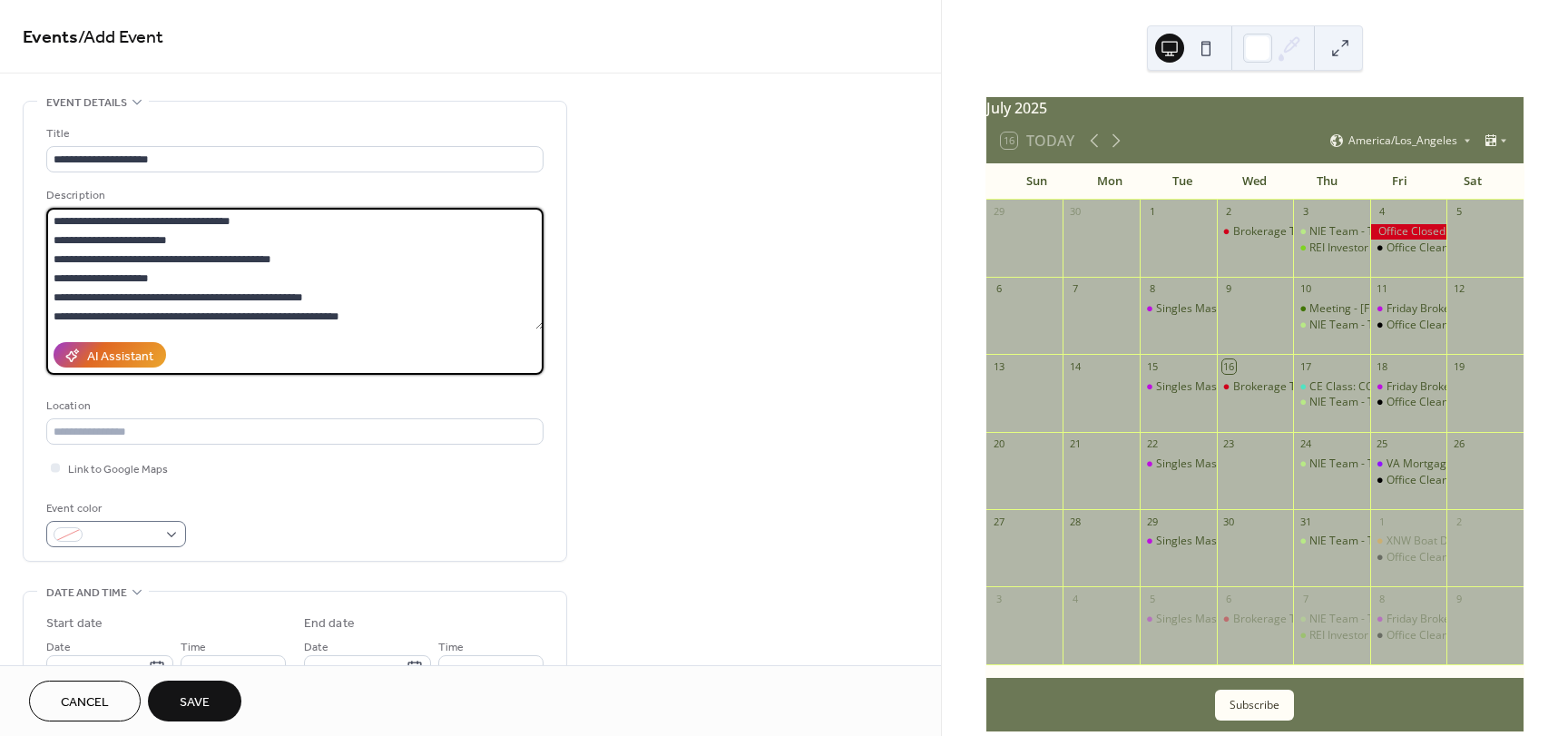 type on "**********" 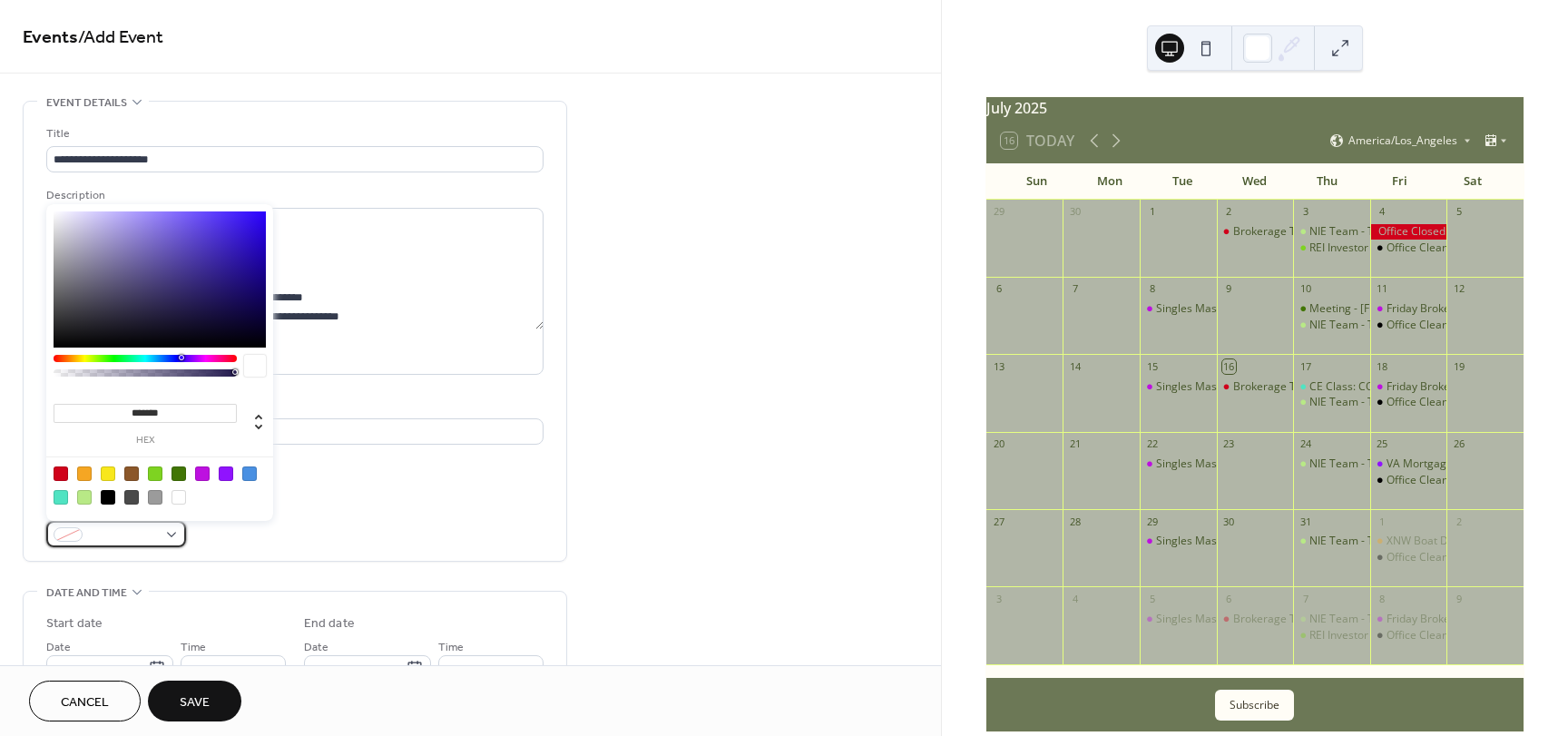click at bounding box center [116, 534] 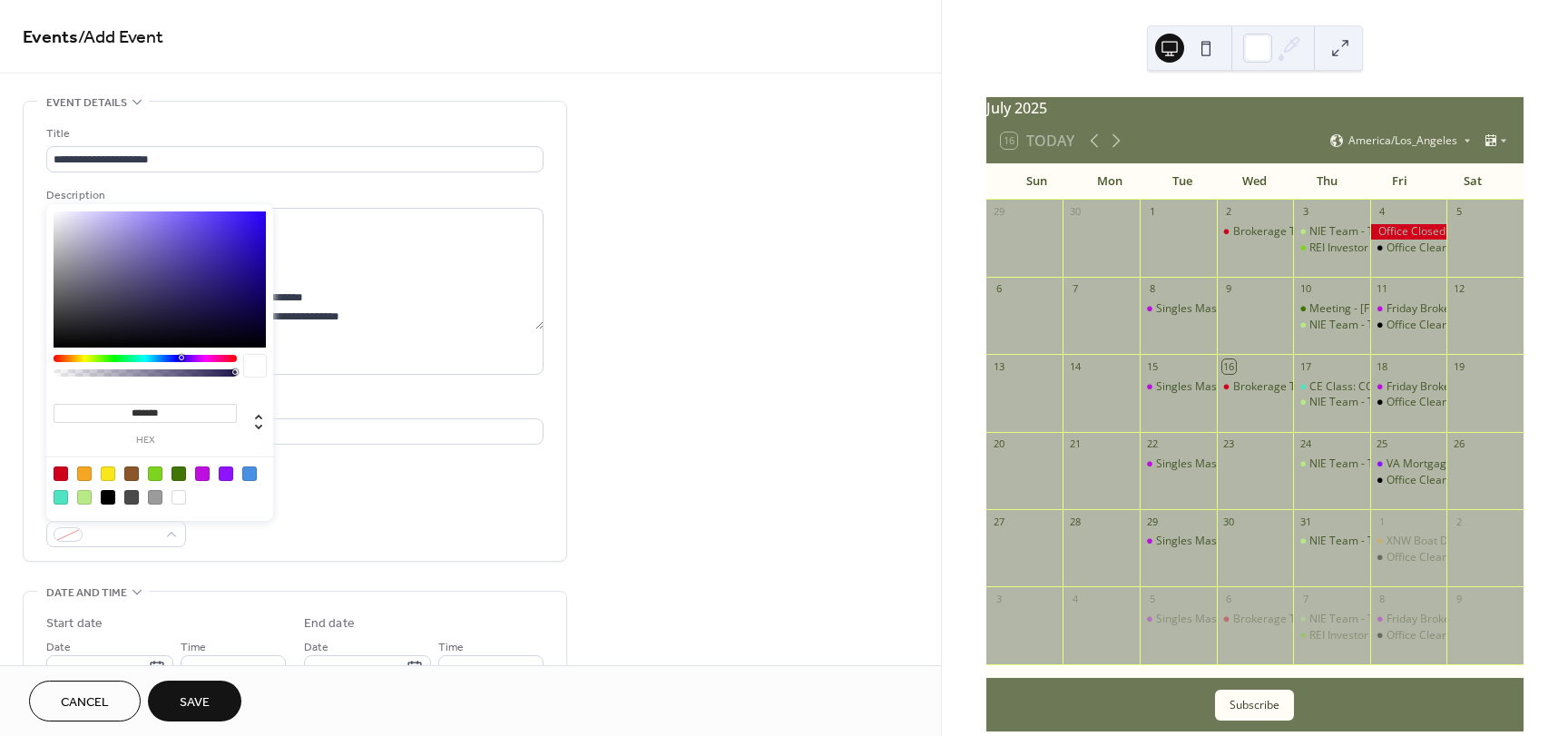 click at bounding box center [61, 497] 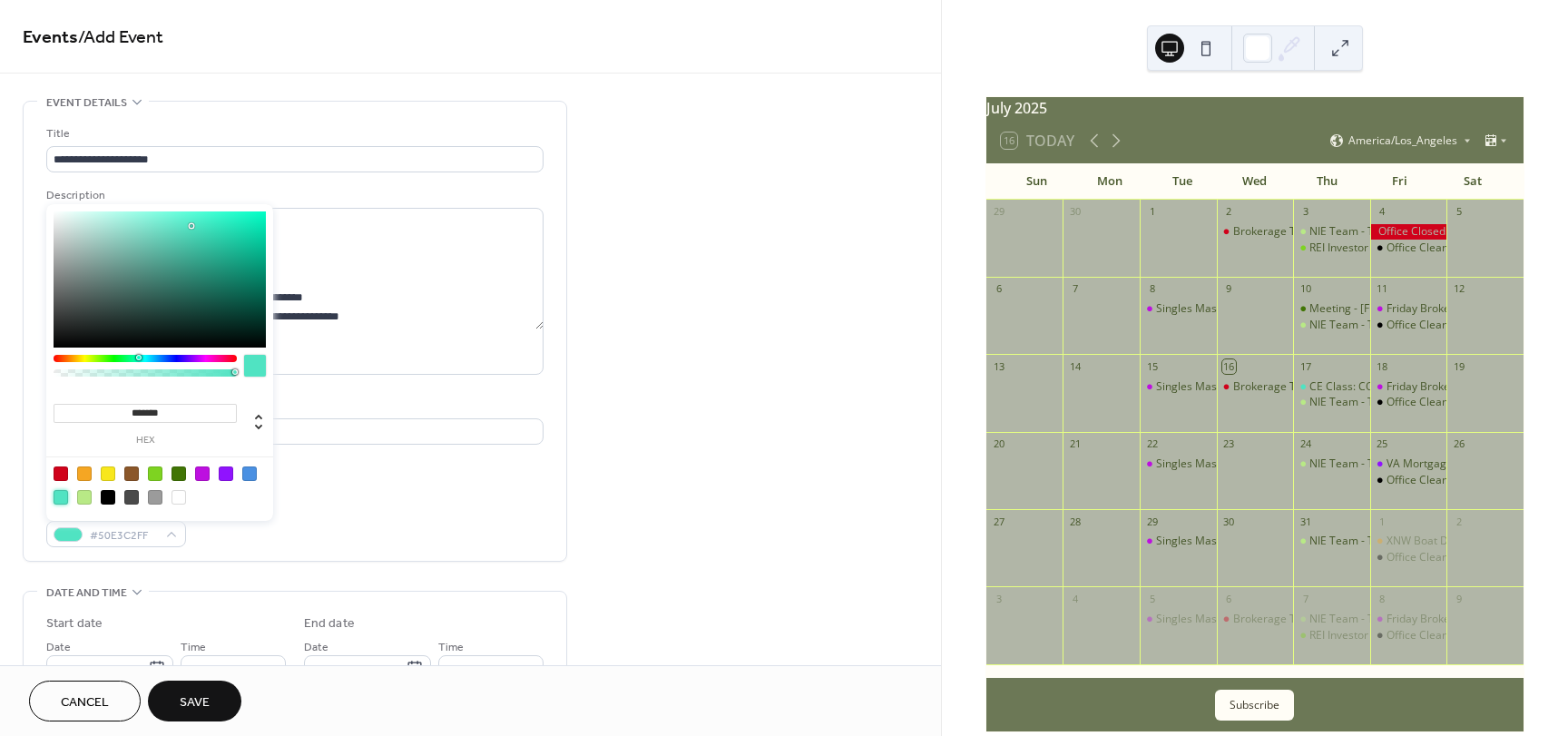 click on "**********" at bounding box center (295, 336) 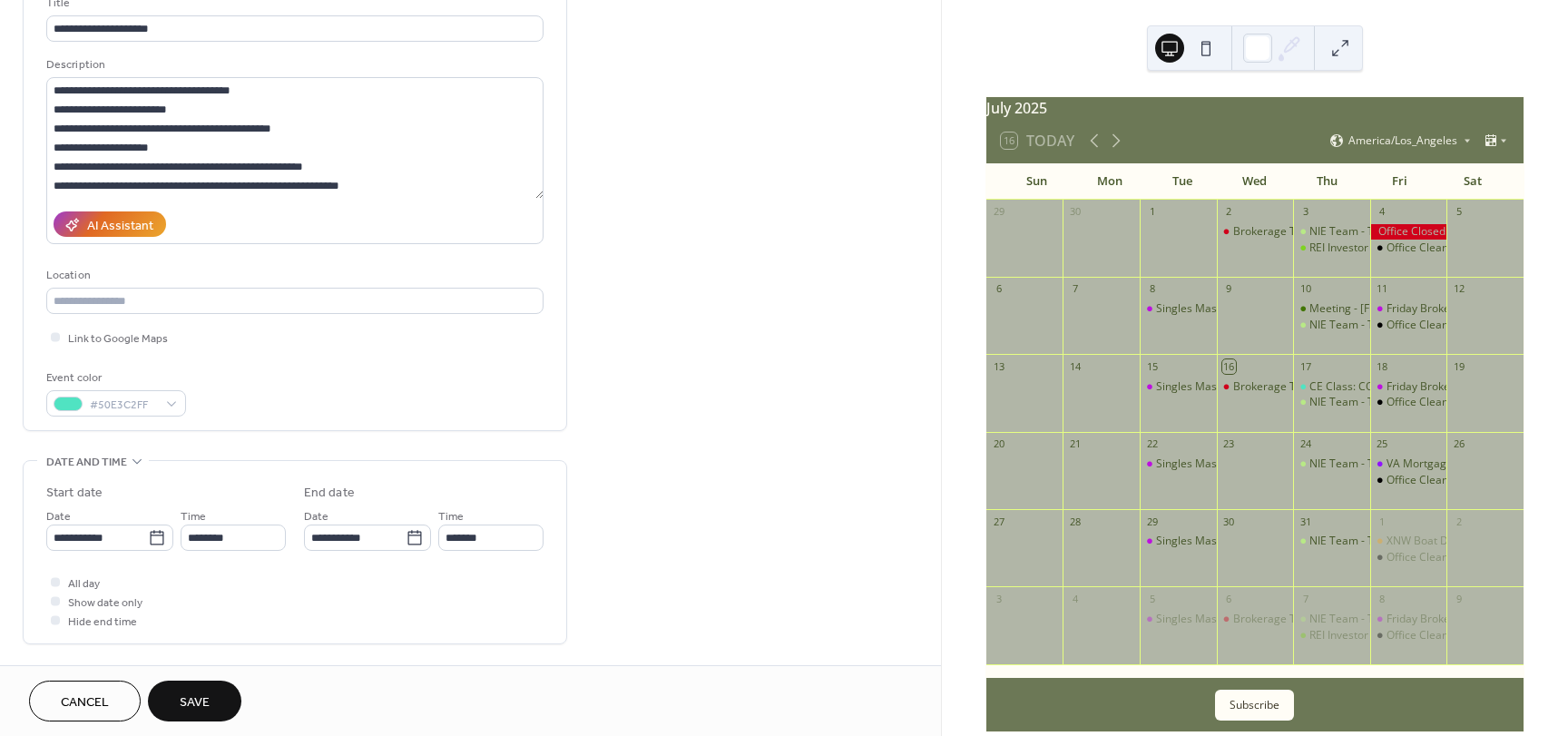 scroll, scrollTop: 182, scrollLeft: 0, axis: vertical 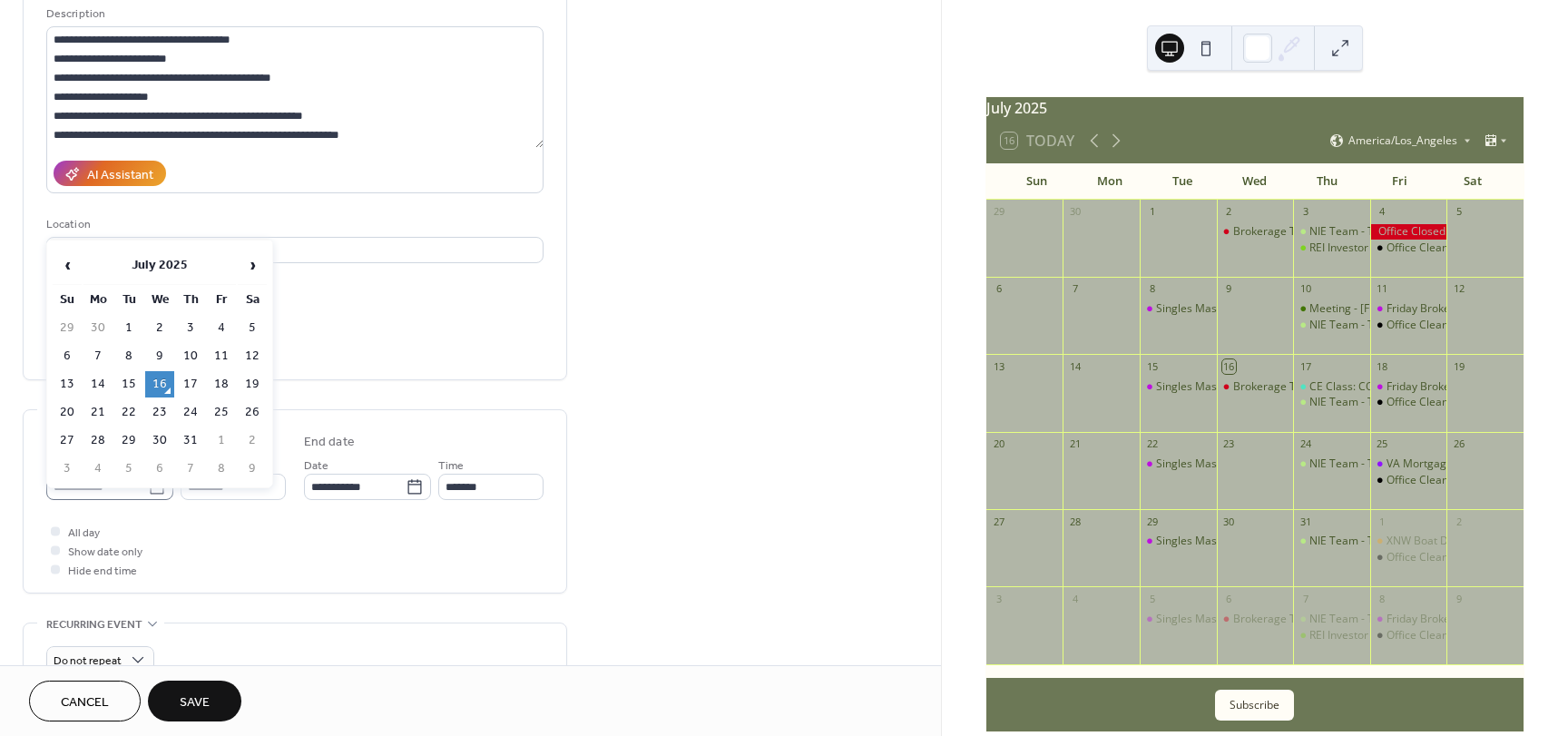 click on "**********" at bounding box center (784, 368) 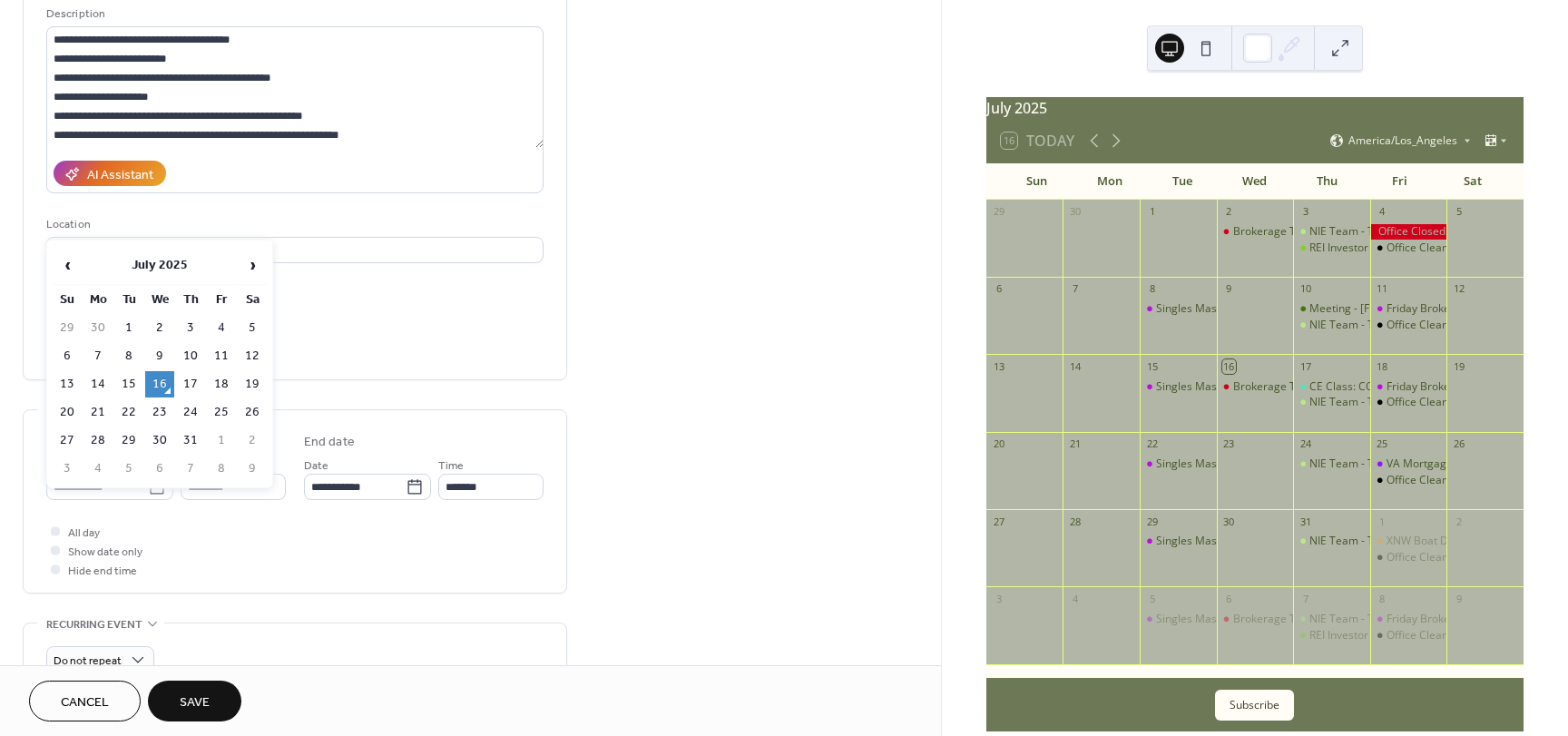 click on "23" at bounding box center (160, 412) 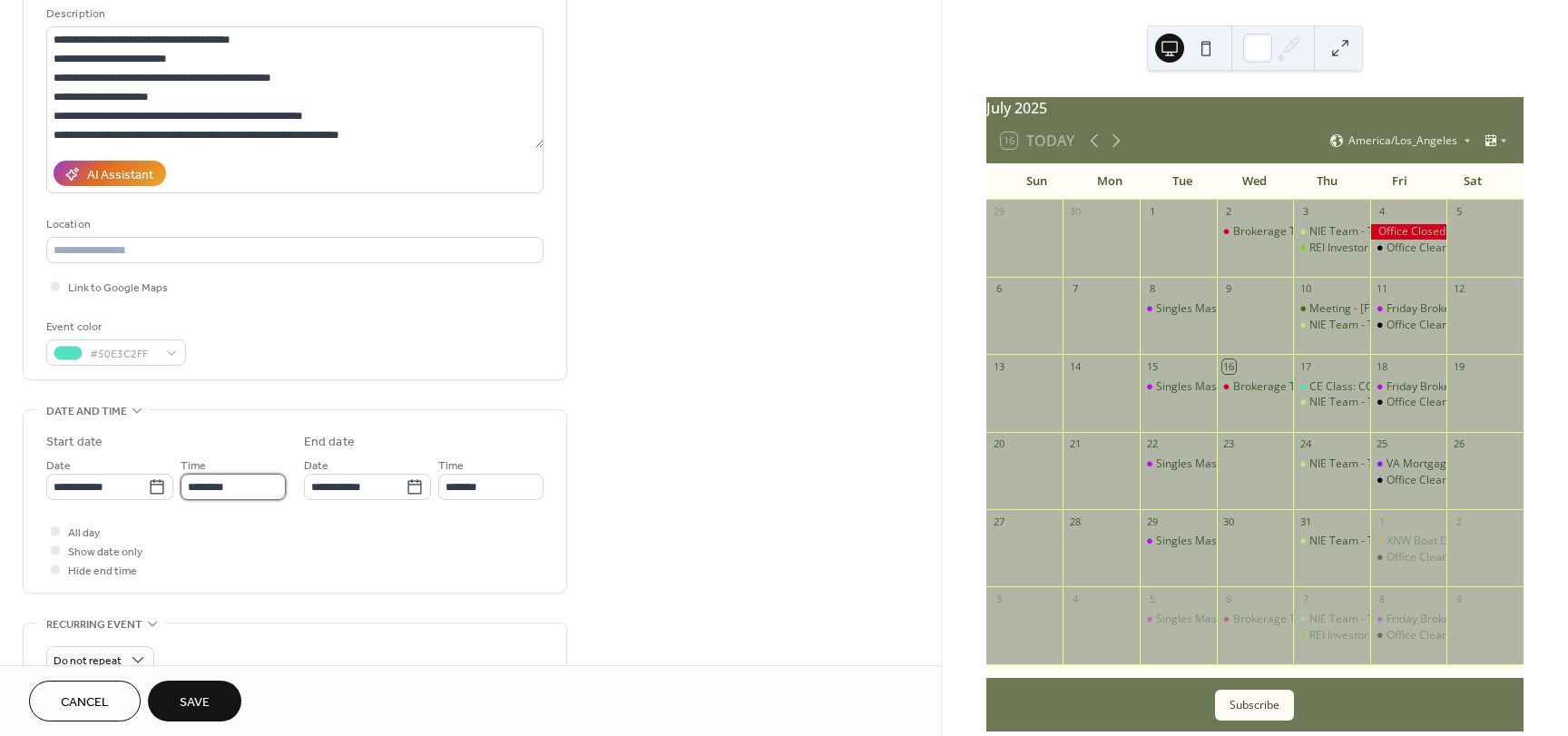 click on "********" at bounding box center (233, 486) 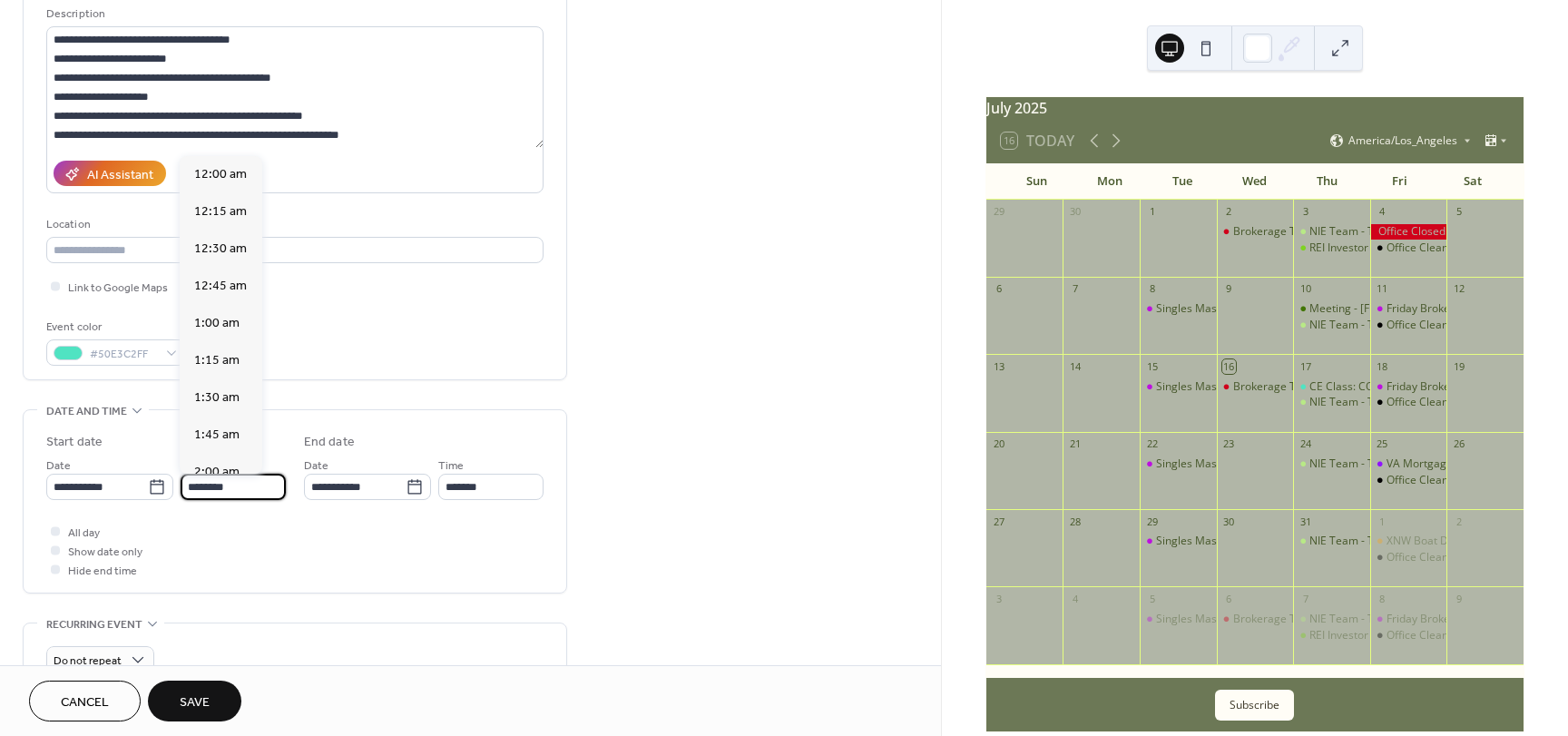 scroll, scrollTop: 1786, scrollLeft: 0, axis: vertical 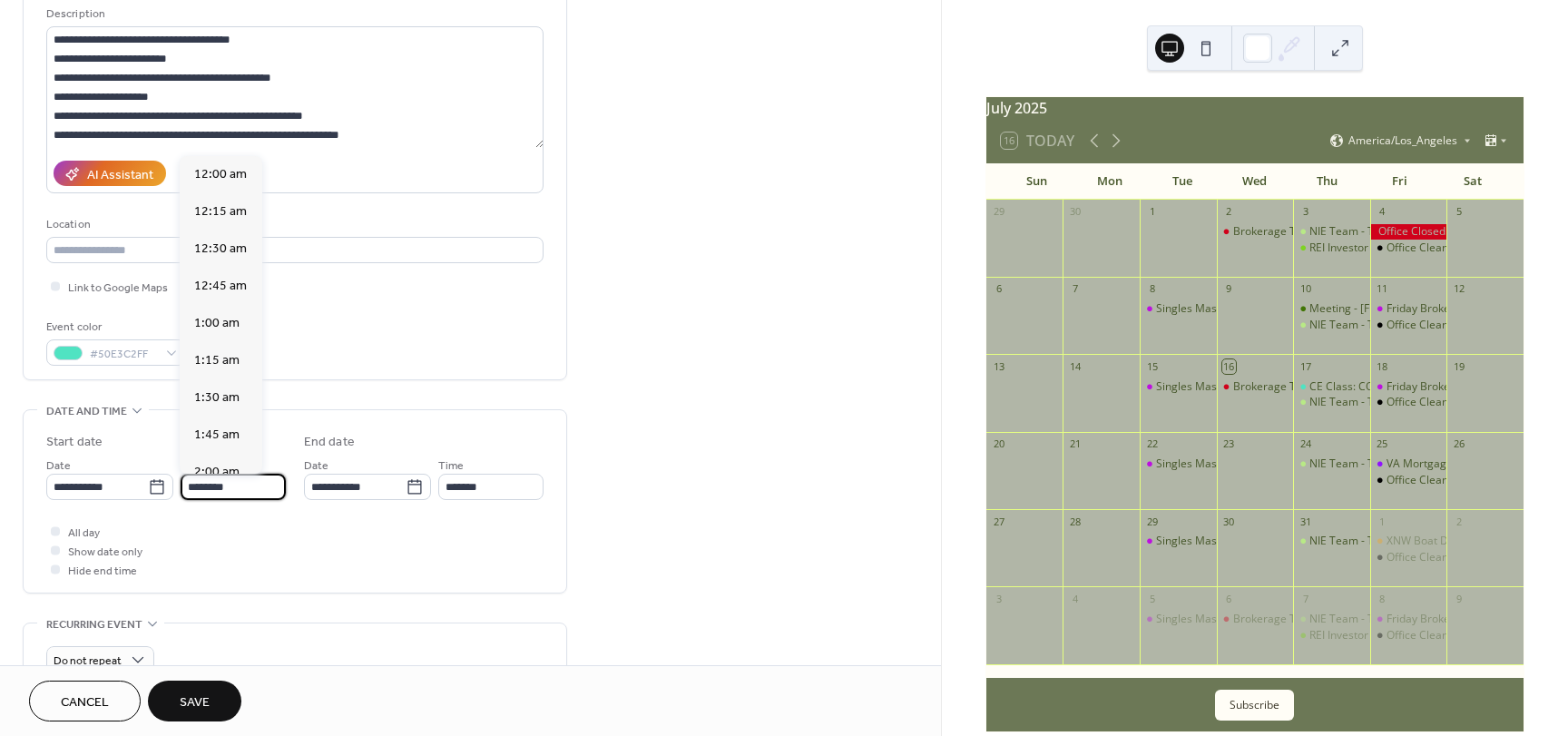 click on "********" at bounding box center (233, 486) 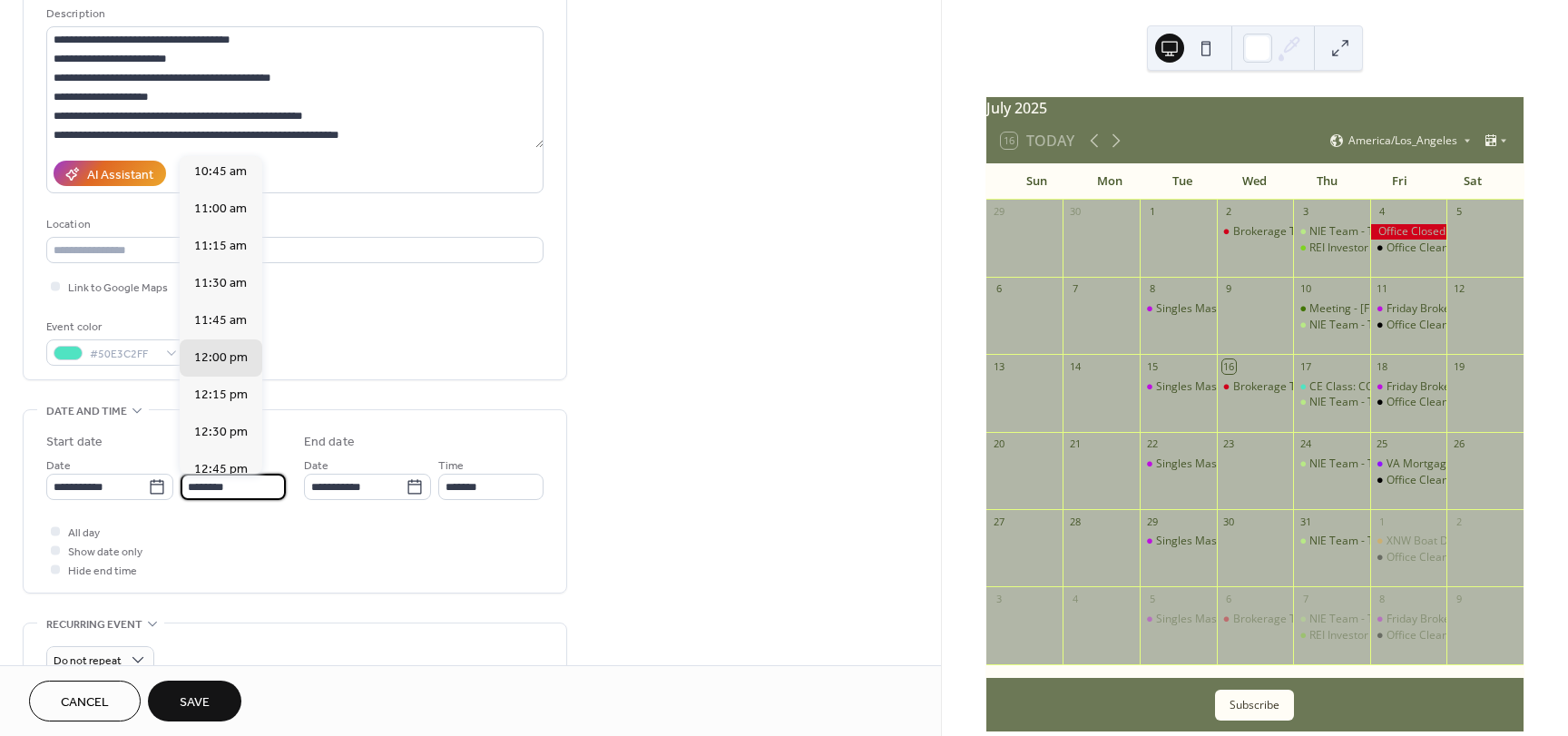scroll, scrollTop: 1604, scrollLeft: 0, axis: vertical 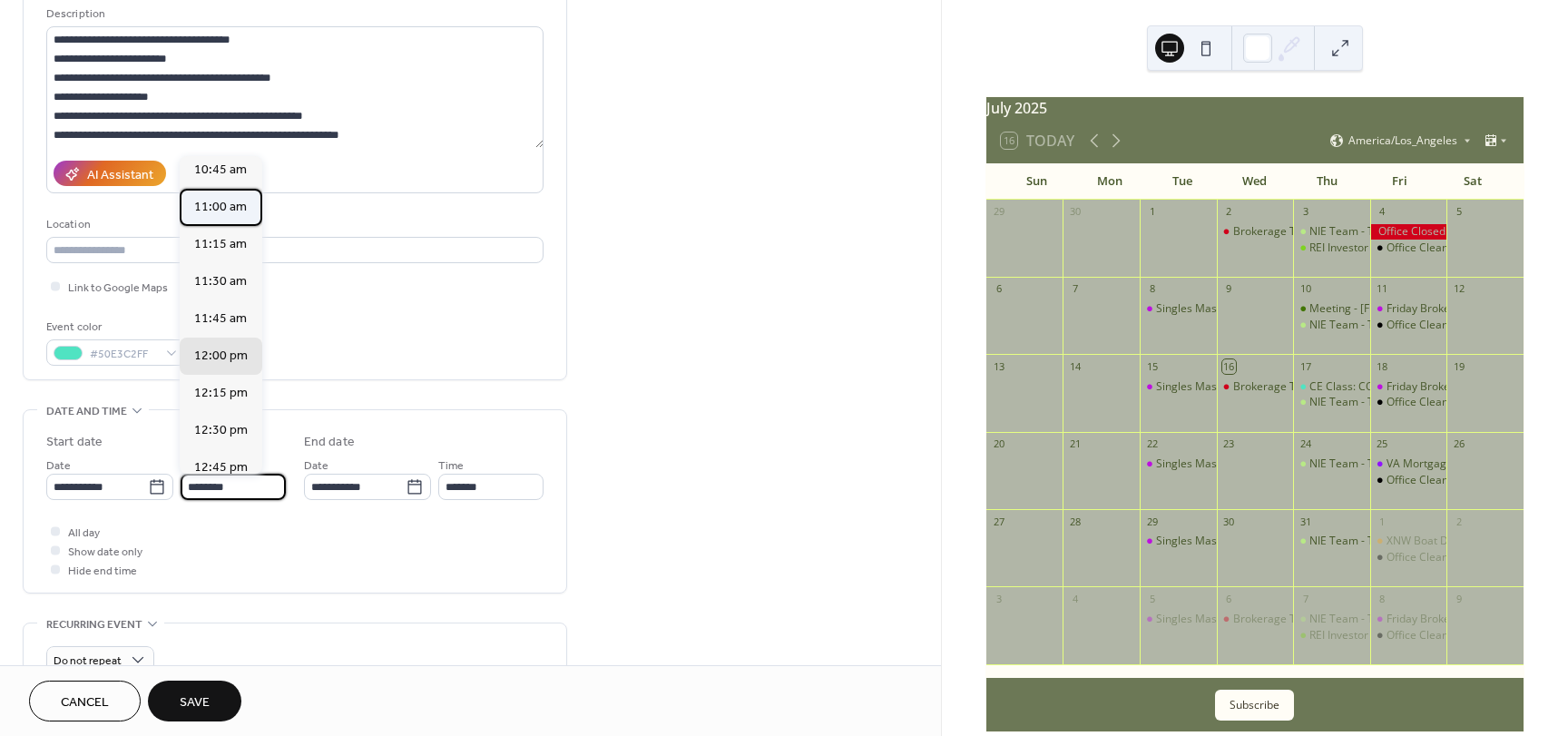 click on "11:00 am" at bounding box center (220, 207) 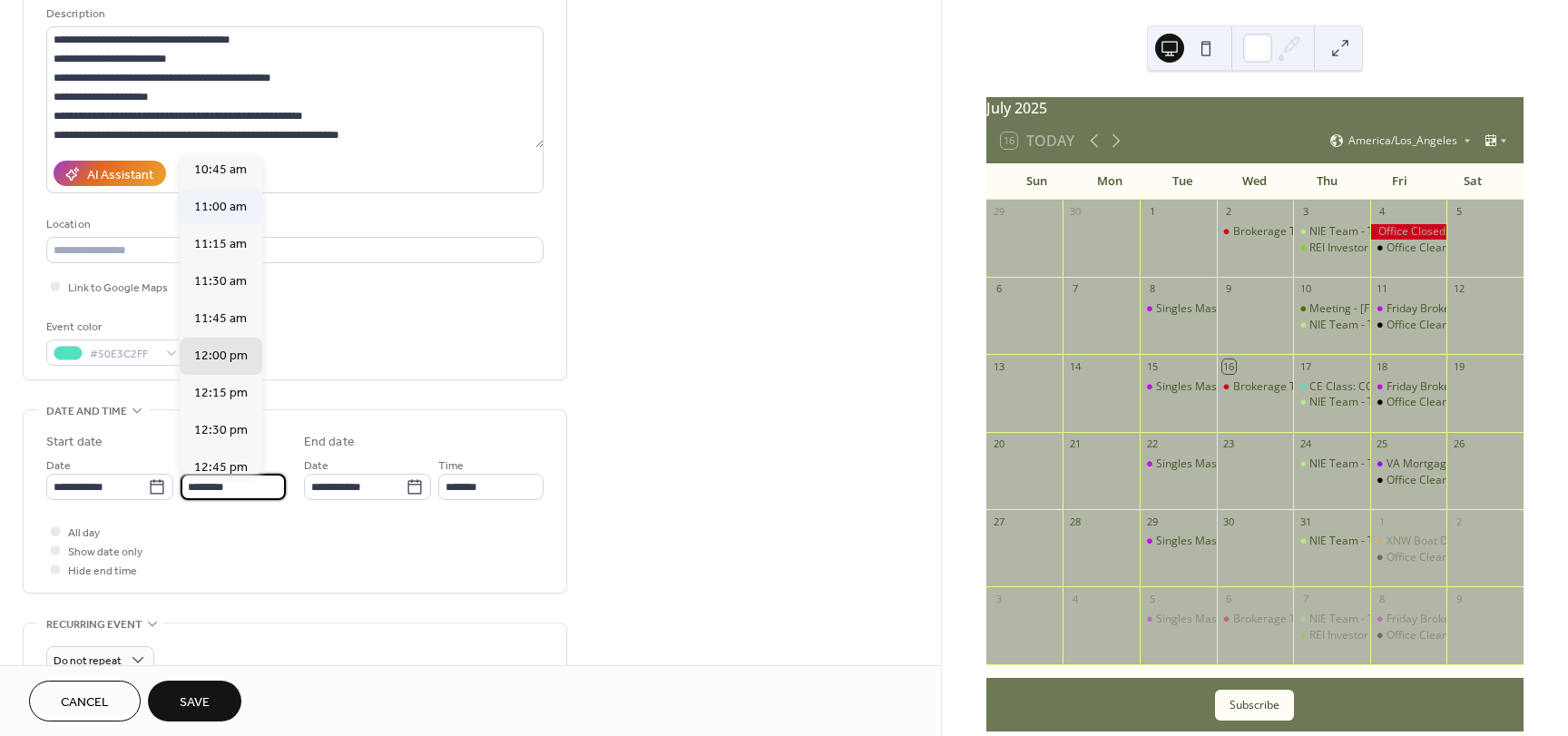 type on "********" 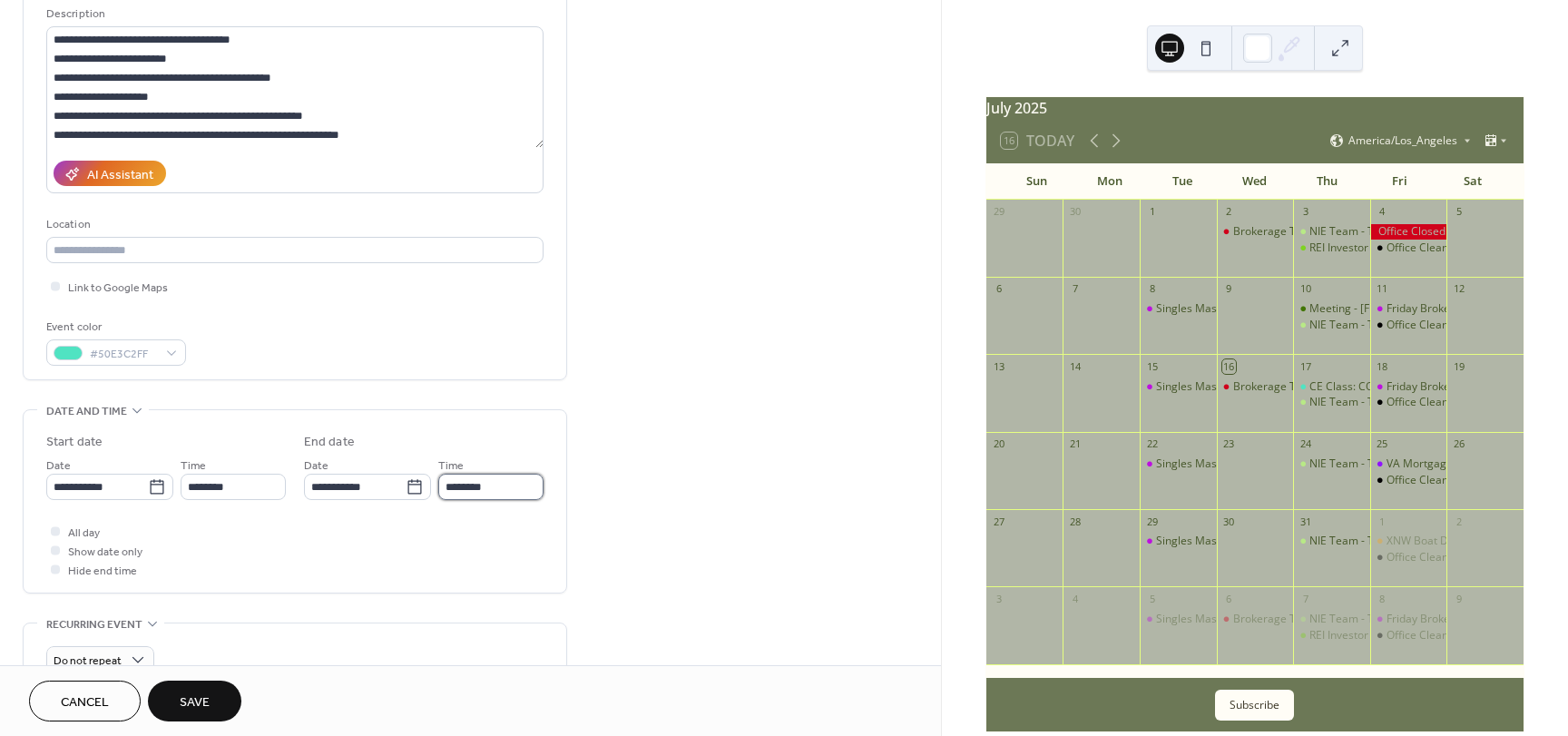 click on "********" at bounding box center (491, 486) 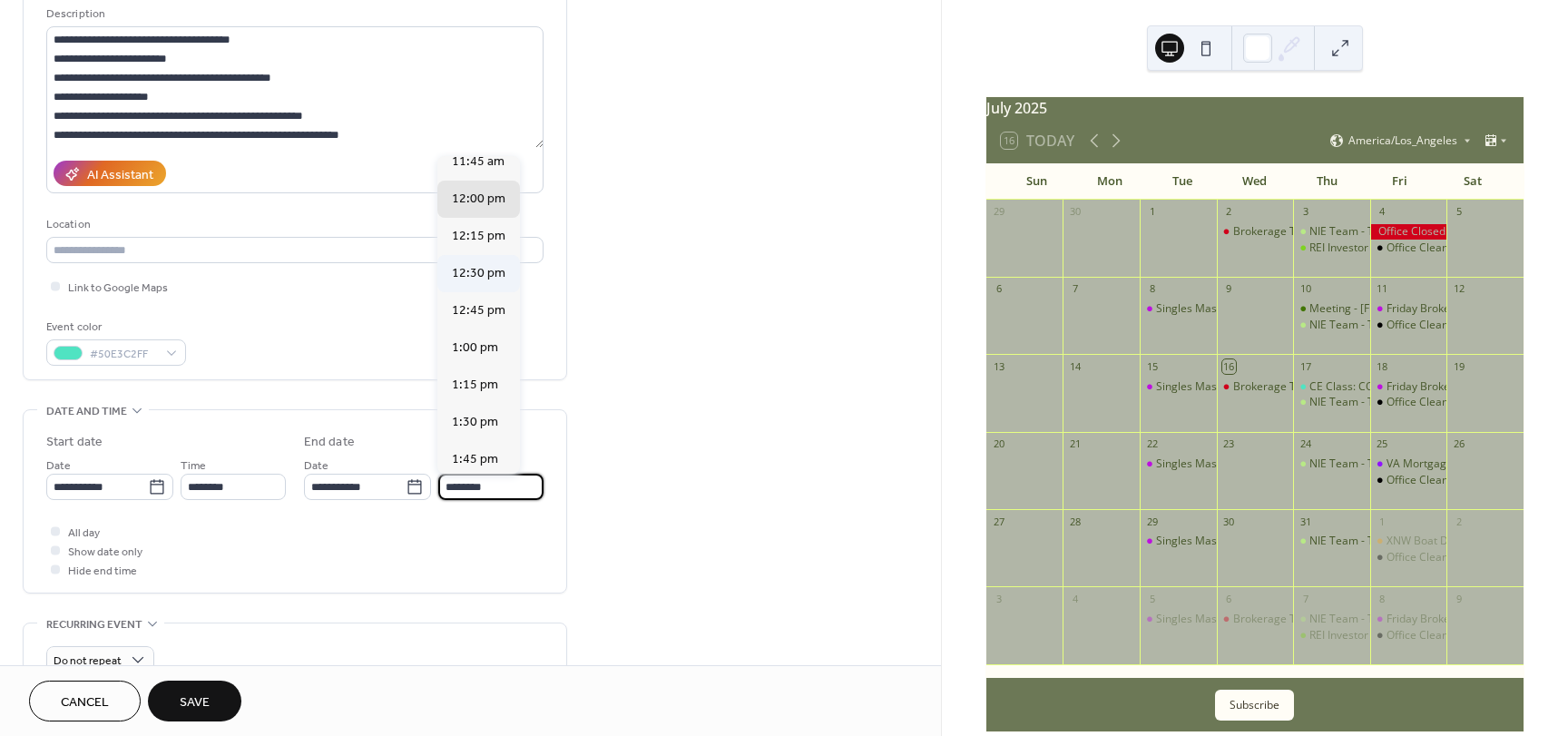 scroll, scrollTop: 91, scrollLeft: 0, axis: vertical 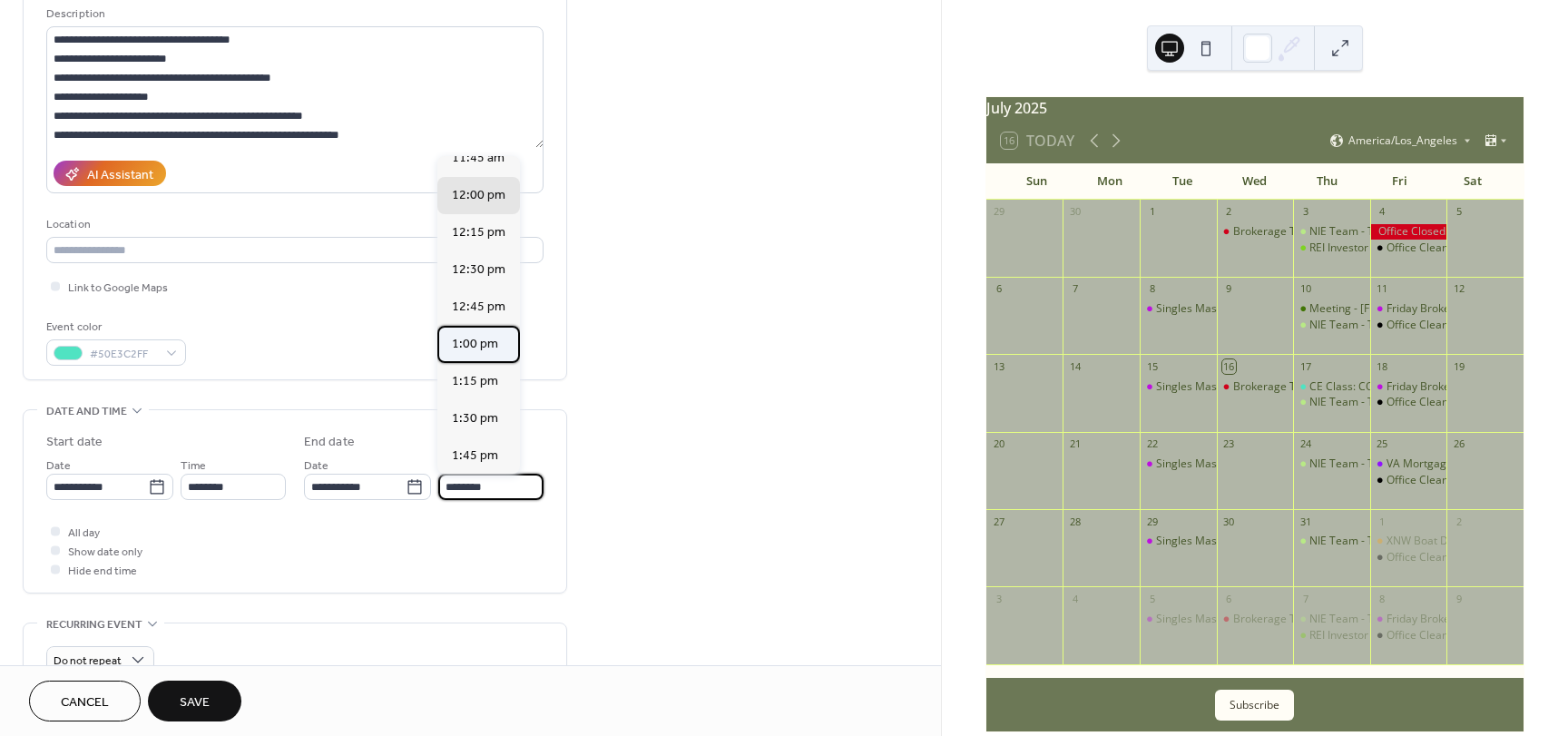 click on "1:00 pm" at bounding box center [475, 344] 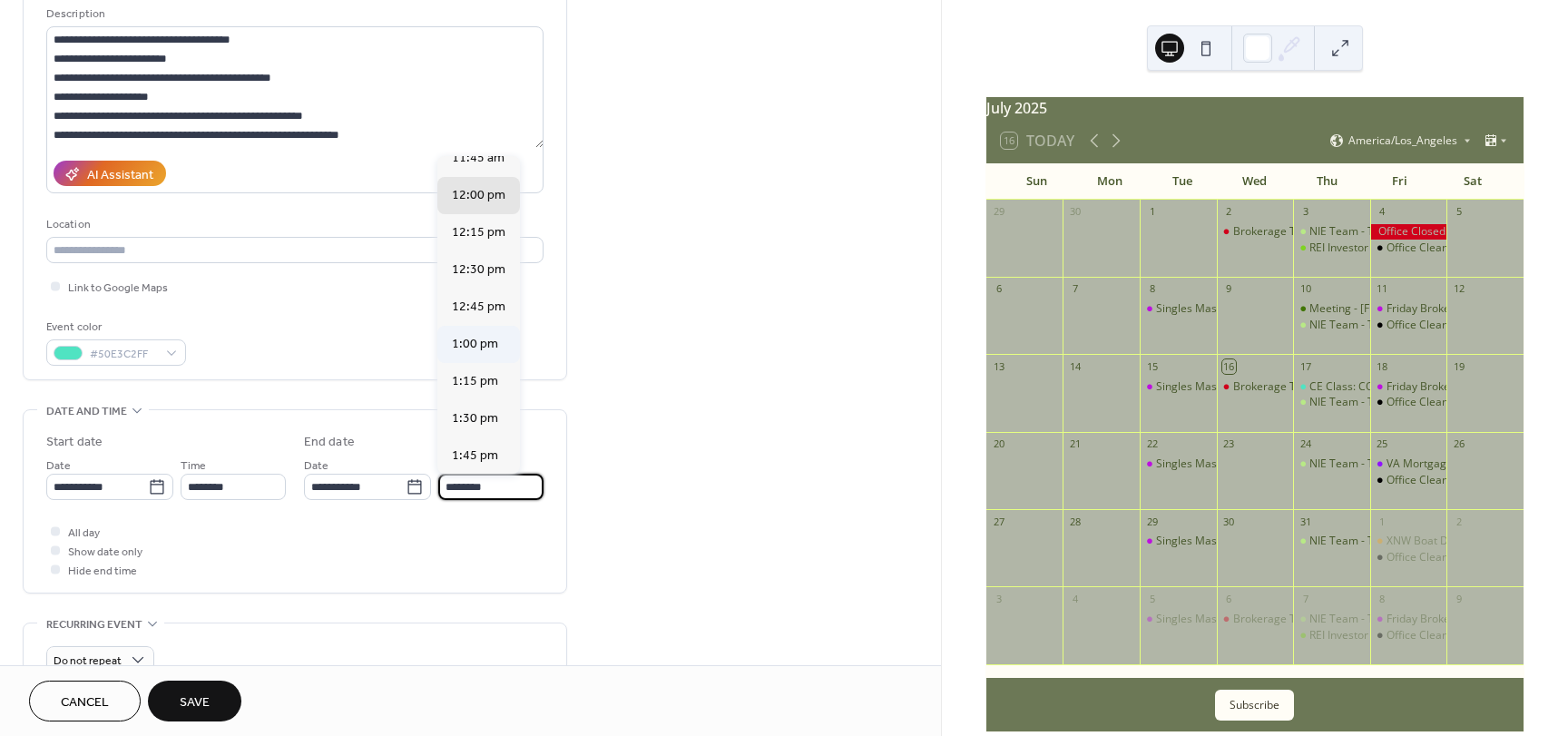 type on "*******" 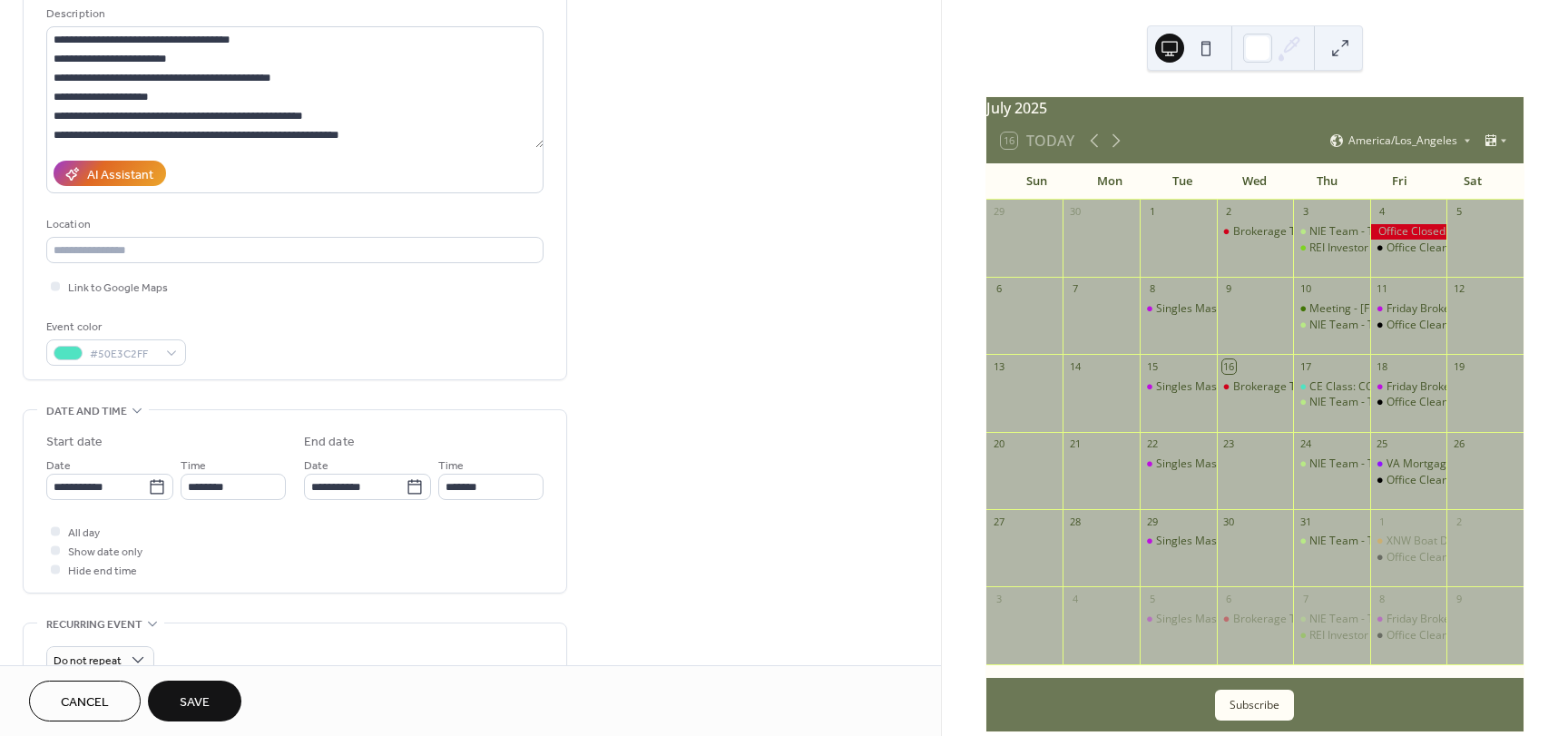 click on "**********" at bounding box center (470, 543) 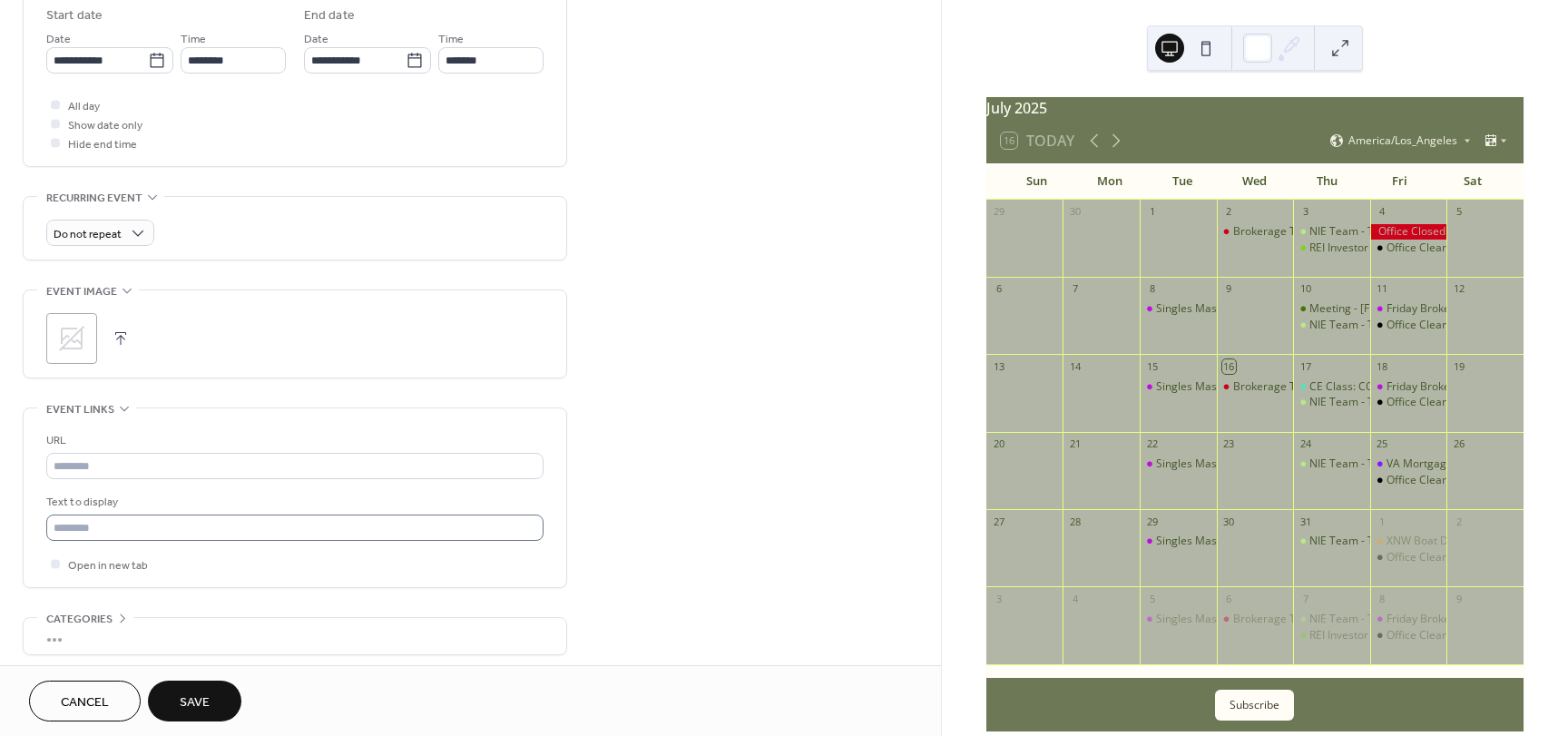 scroll, scrollTop: 683, scrollLeft: 0, axis: vertical 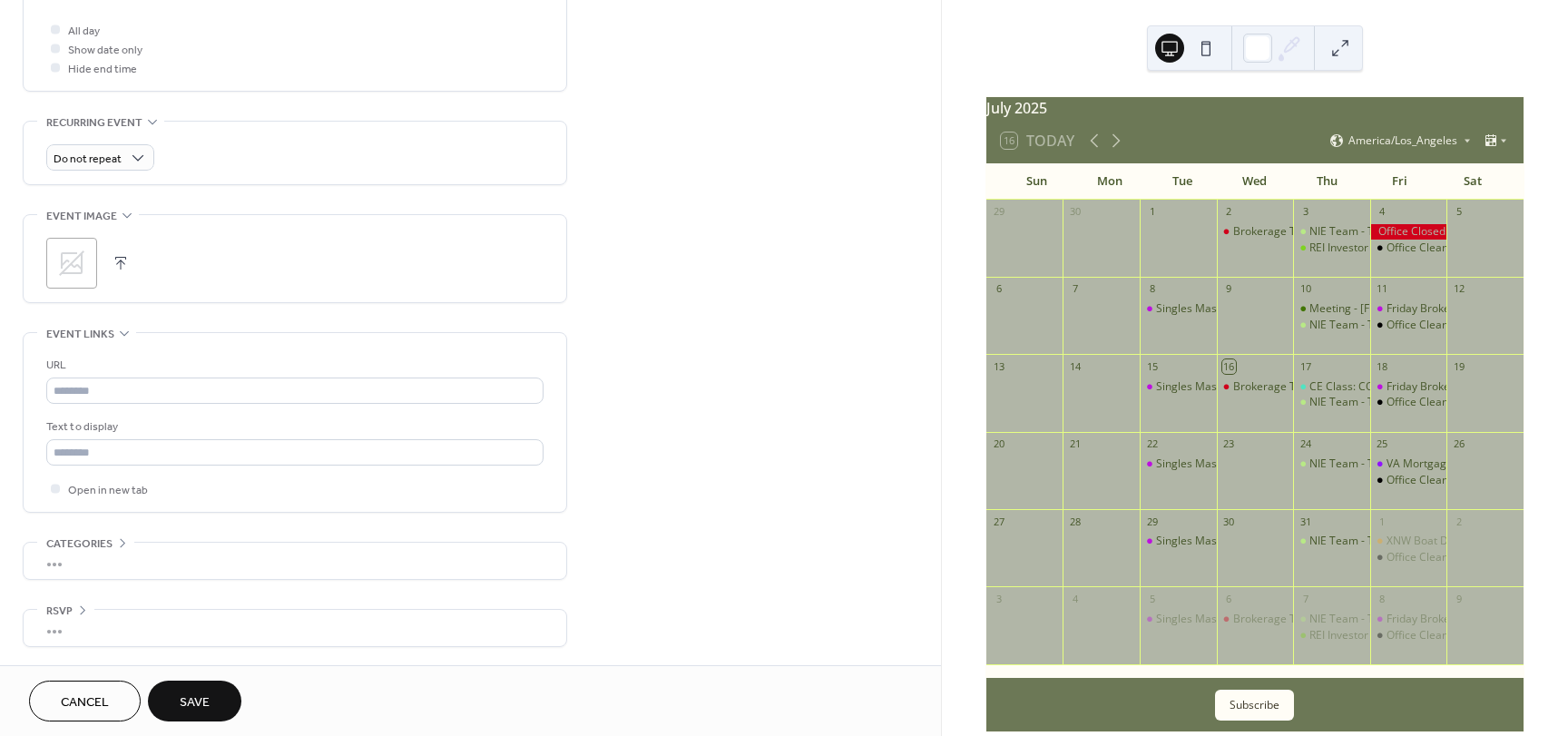 drag, startPoint x: 201, startPoint y: 702, endPoint x: 208, endPoint y: 689, distance: 15 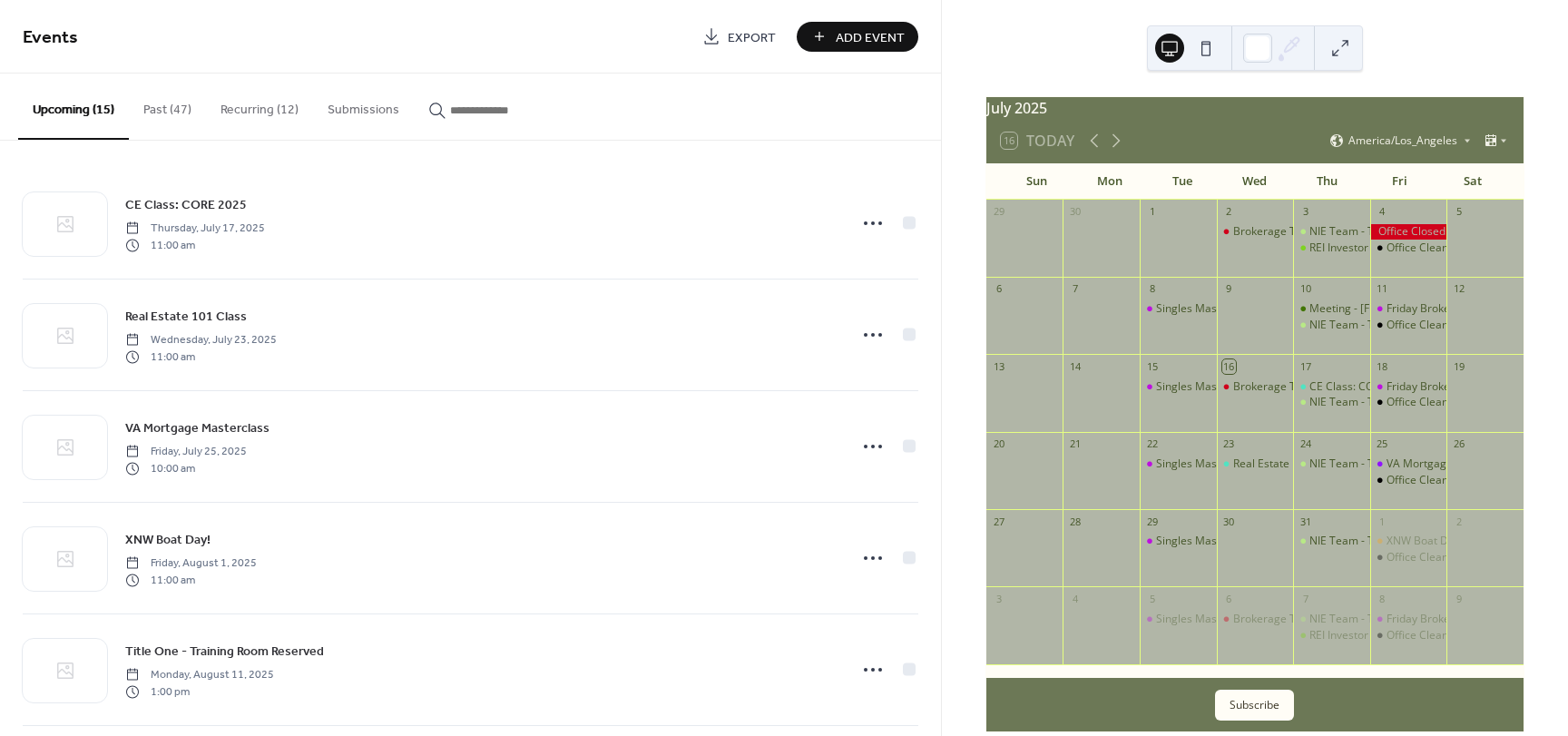 click on "Add Event" at bounding box center [858, 36] 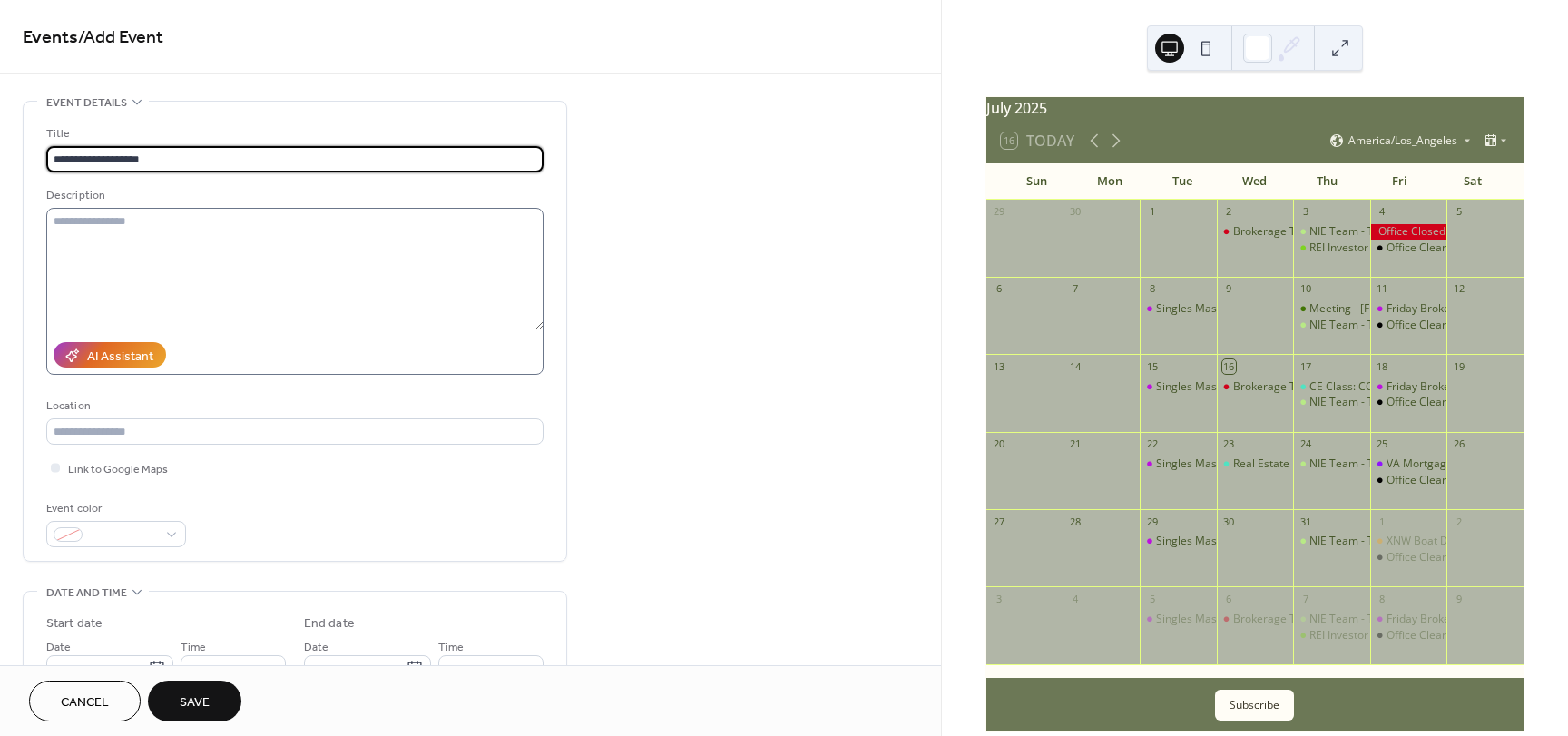 type on "**********" 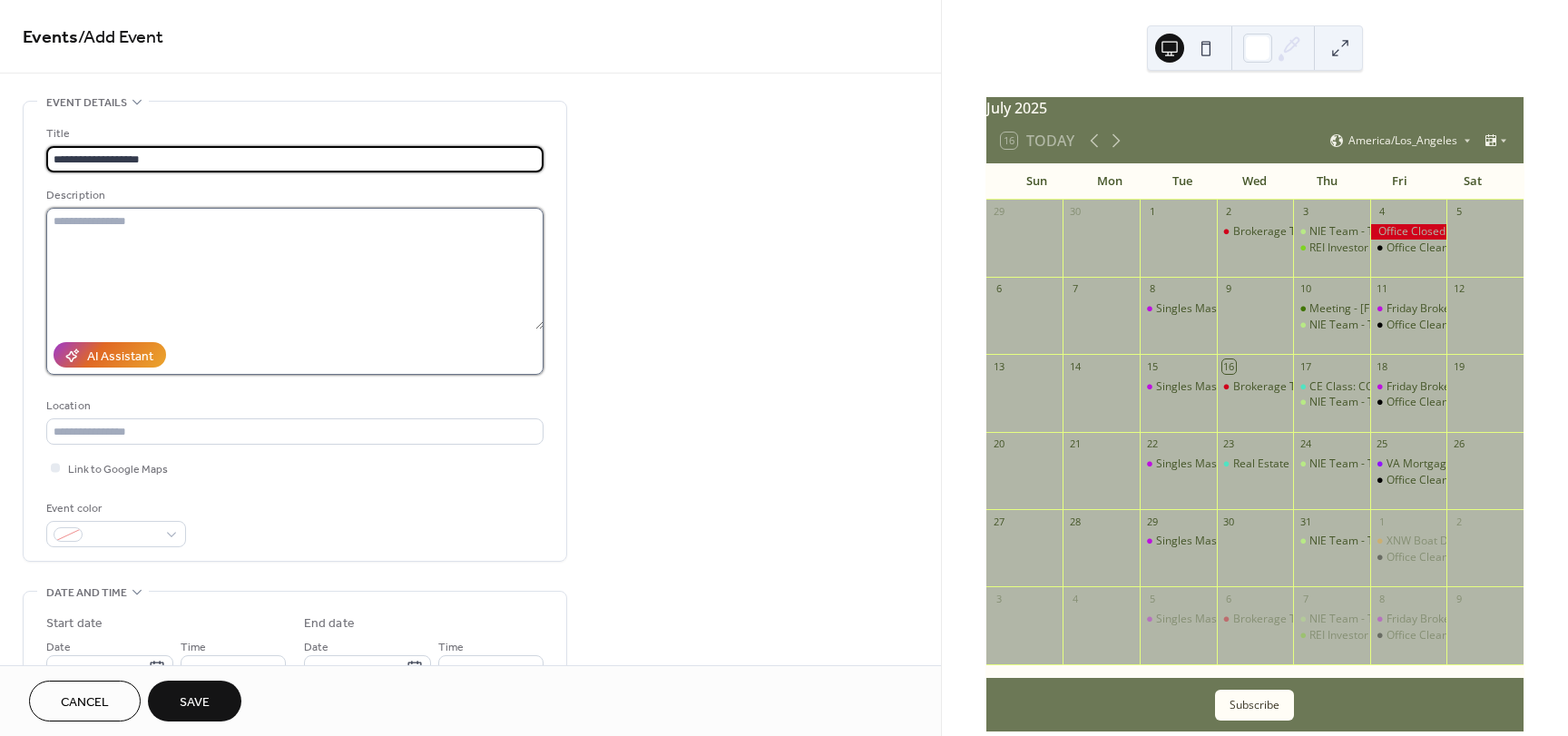 click at bounding box center (295, 269) 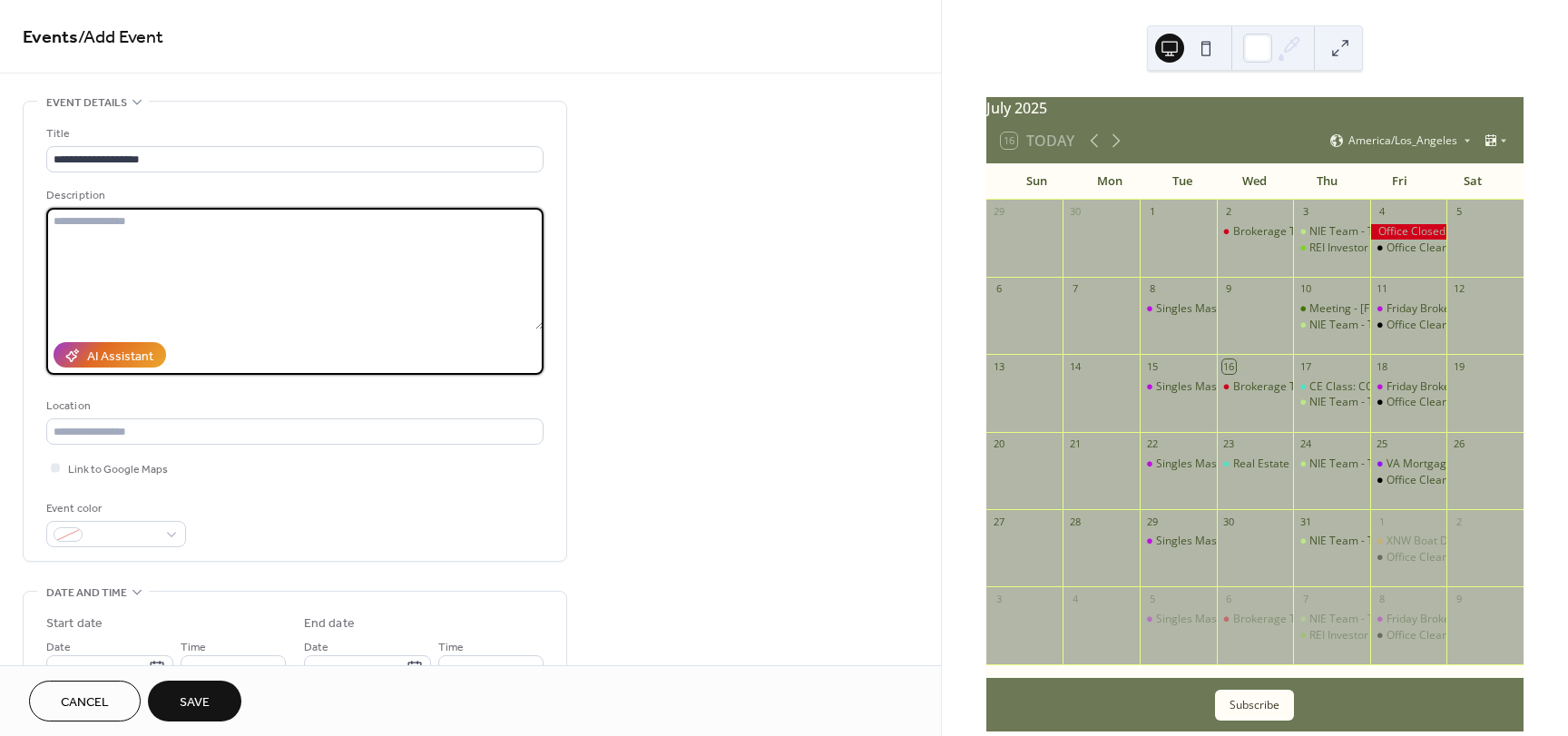 click at bounding box center (295, 269) 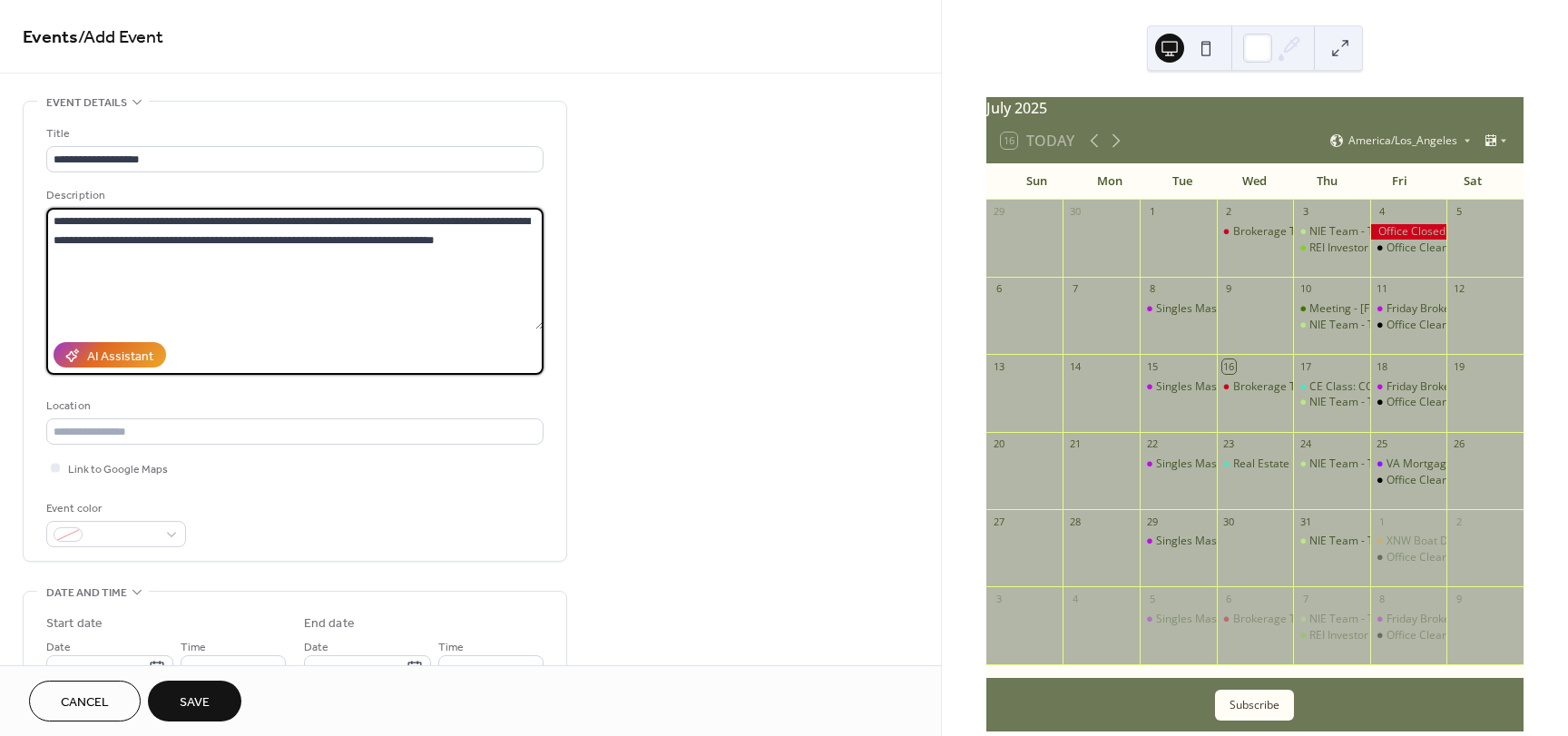click on "**********" at bounding box center (295, 269) 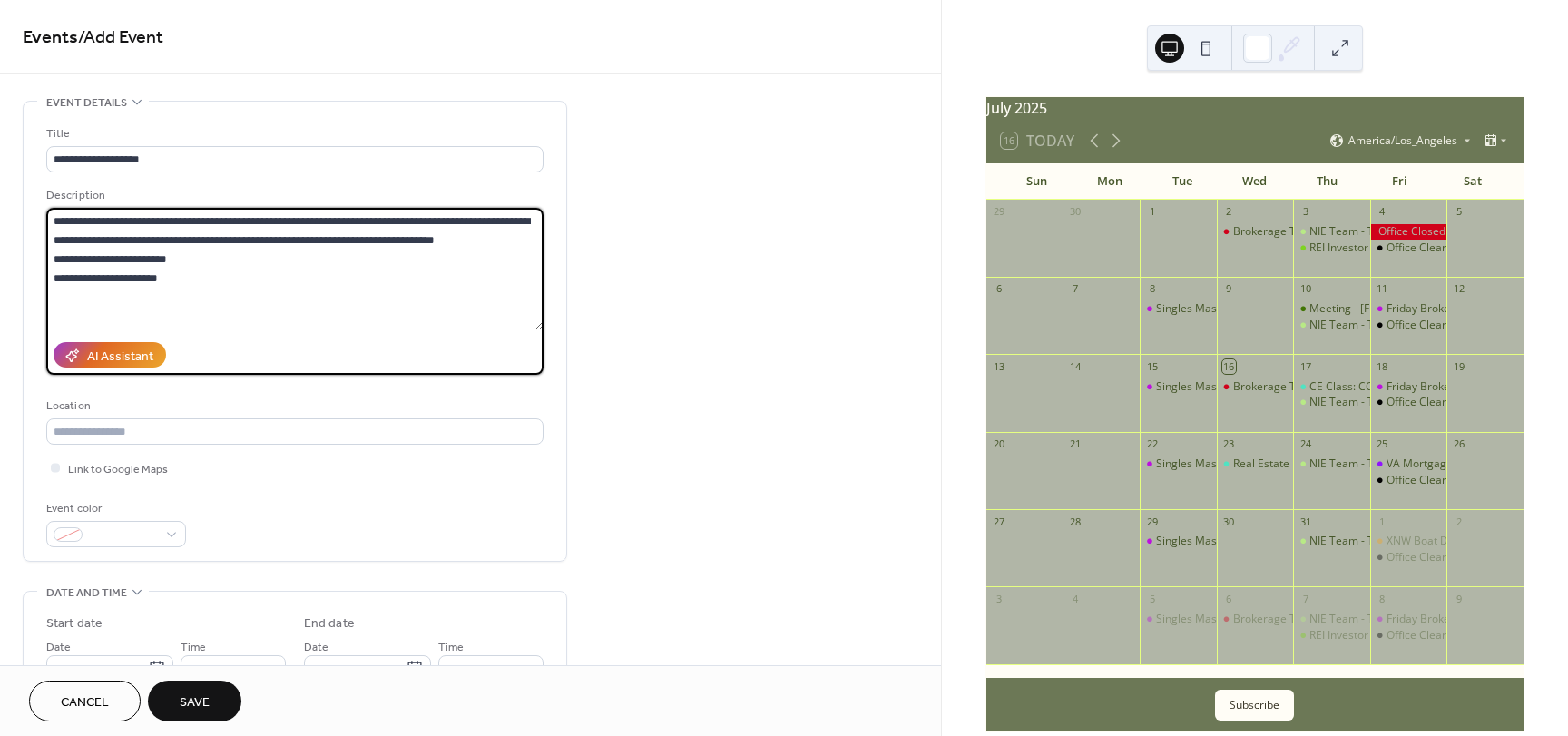 click on "**********" at bounding box center (295, 269) 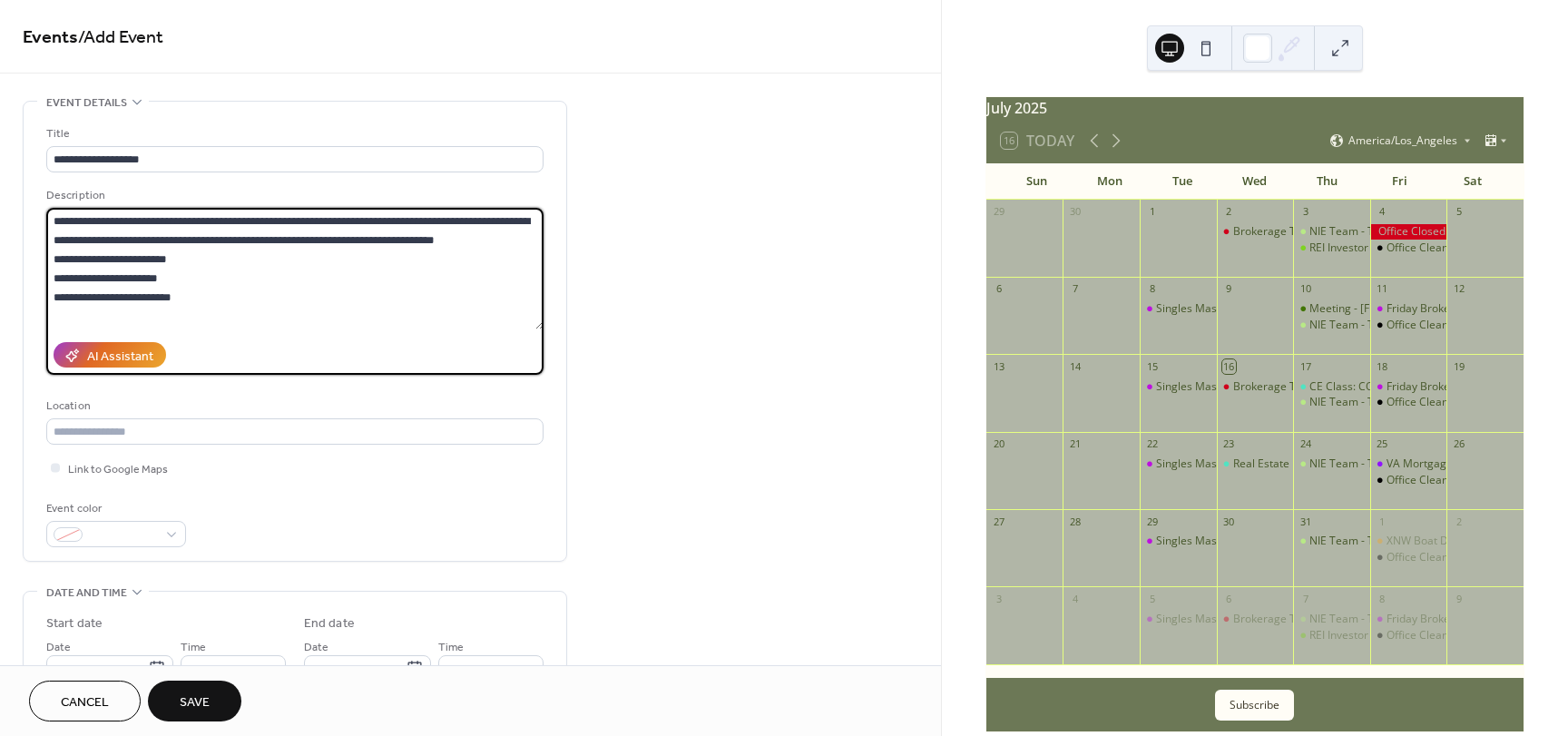 click on "**********" at bounding box center (295, 269) 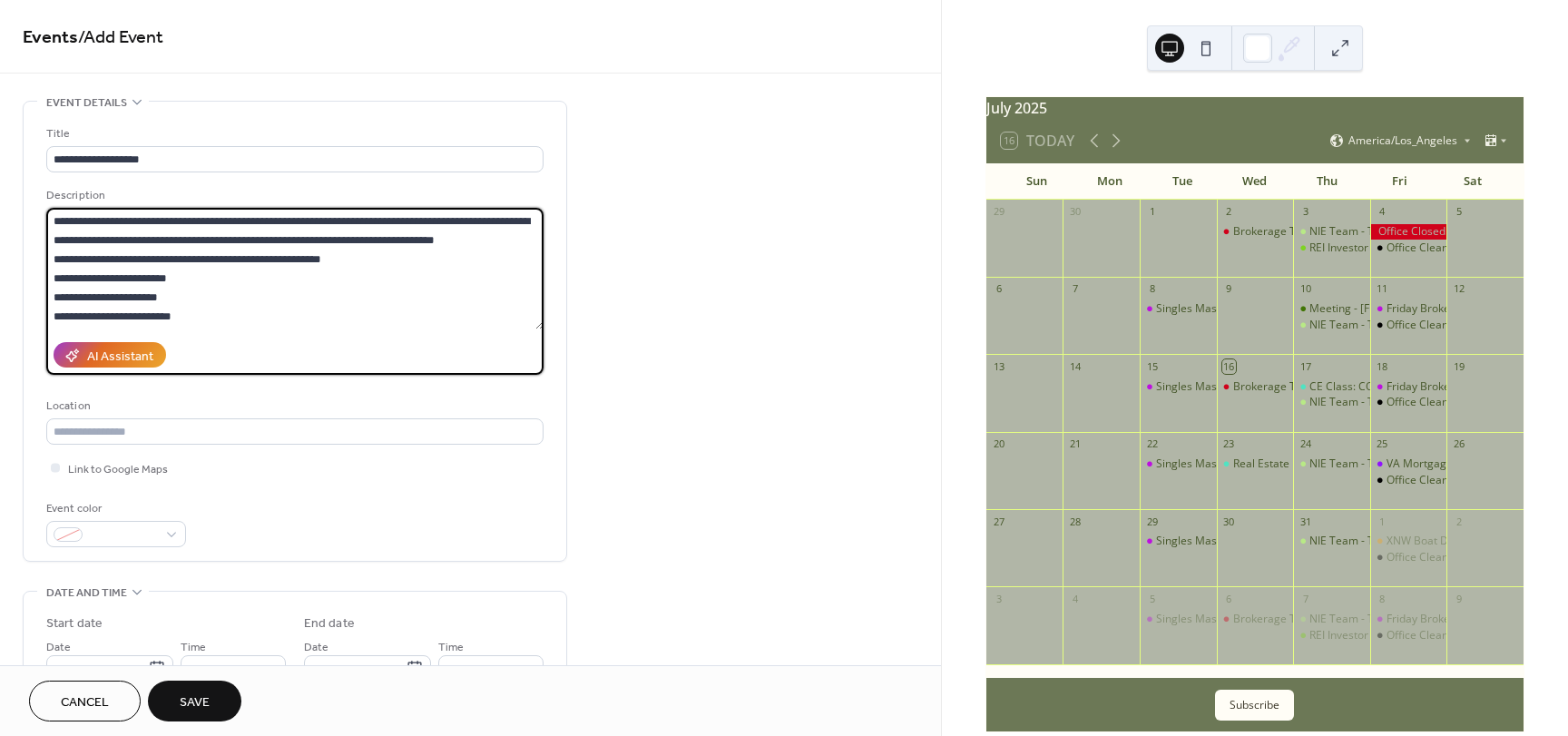 click on "**********" at bounding box center [295, 269] 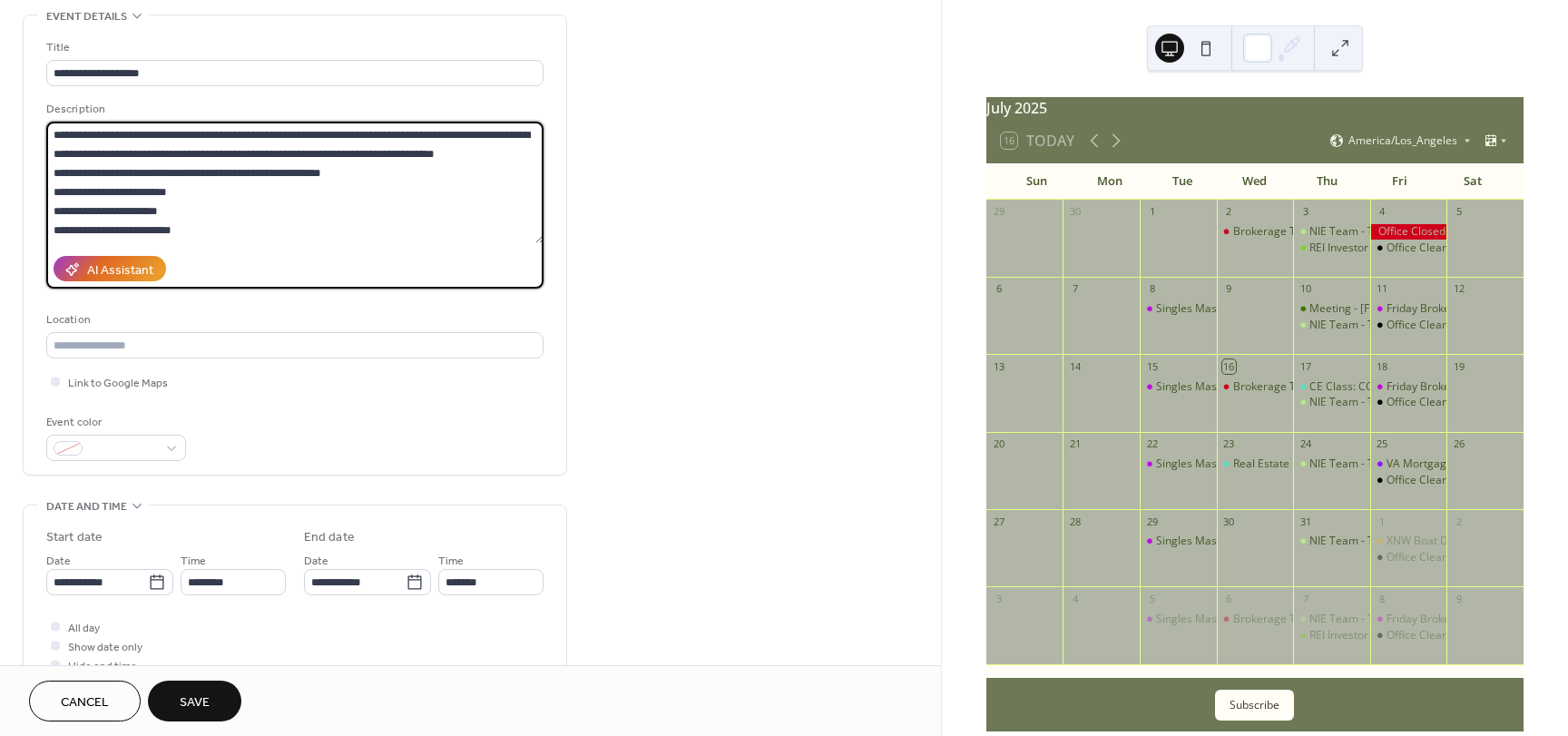 scroll, scrollTop: 91, scrollLeft: 0, axis: vertical 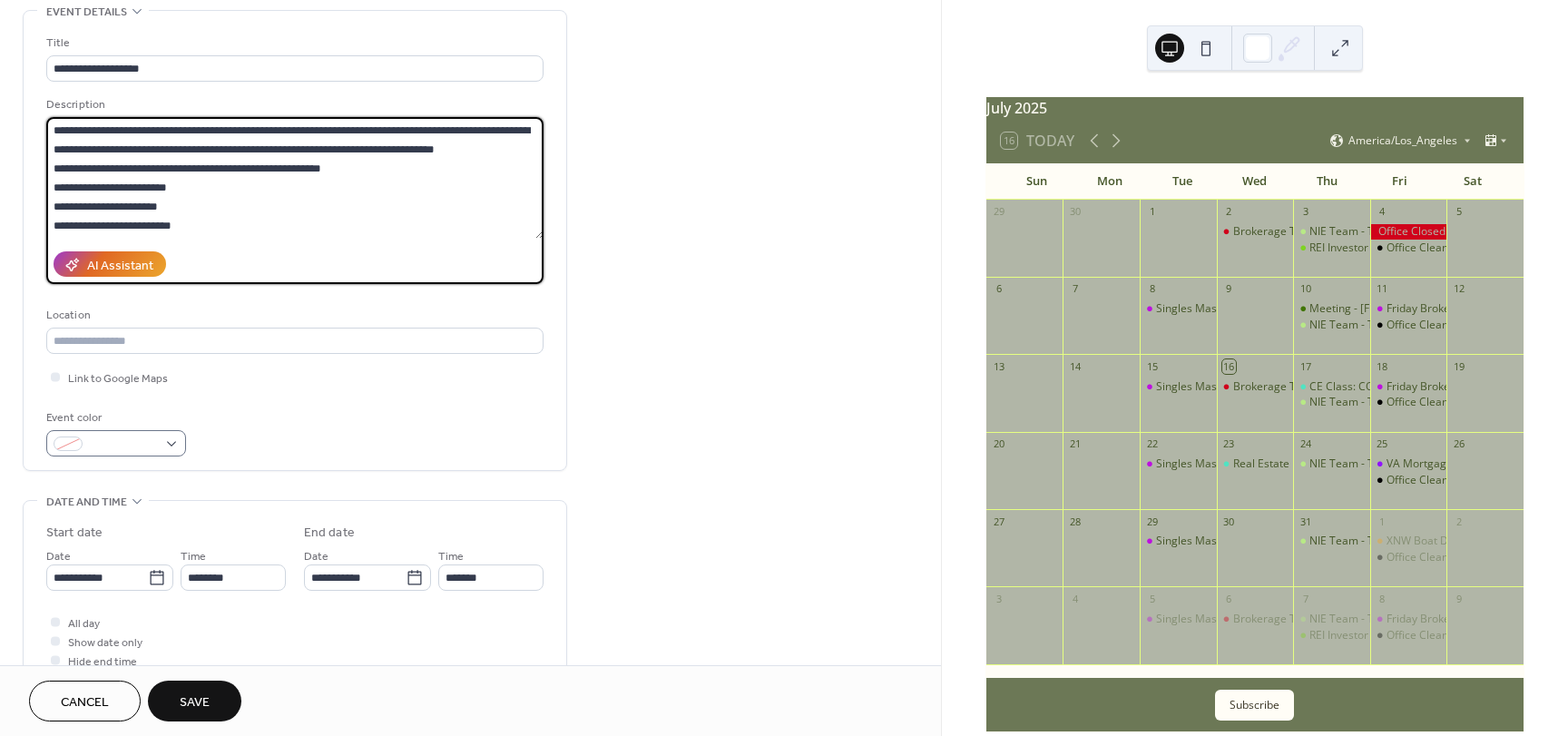type on "**********" 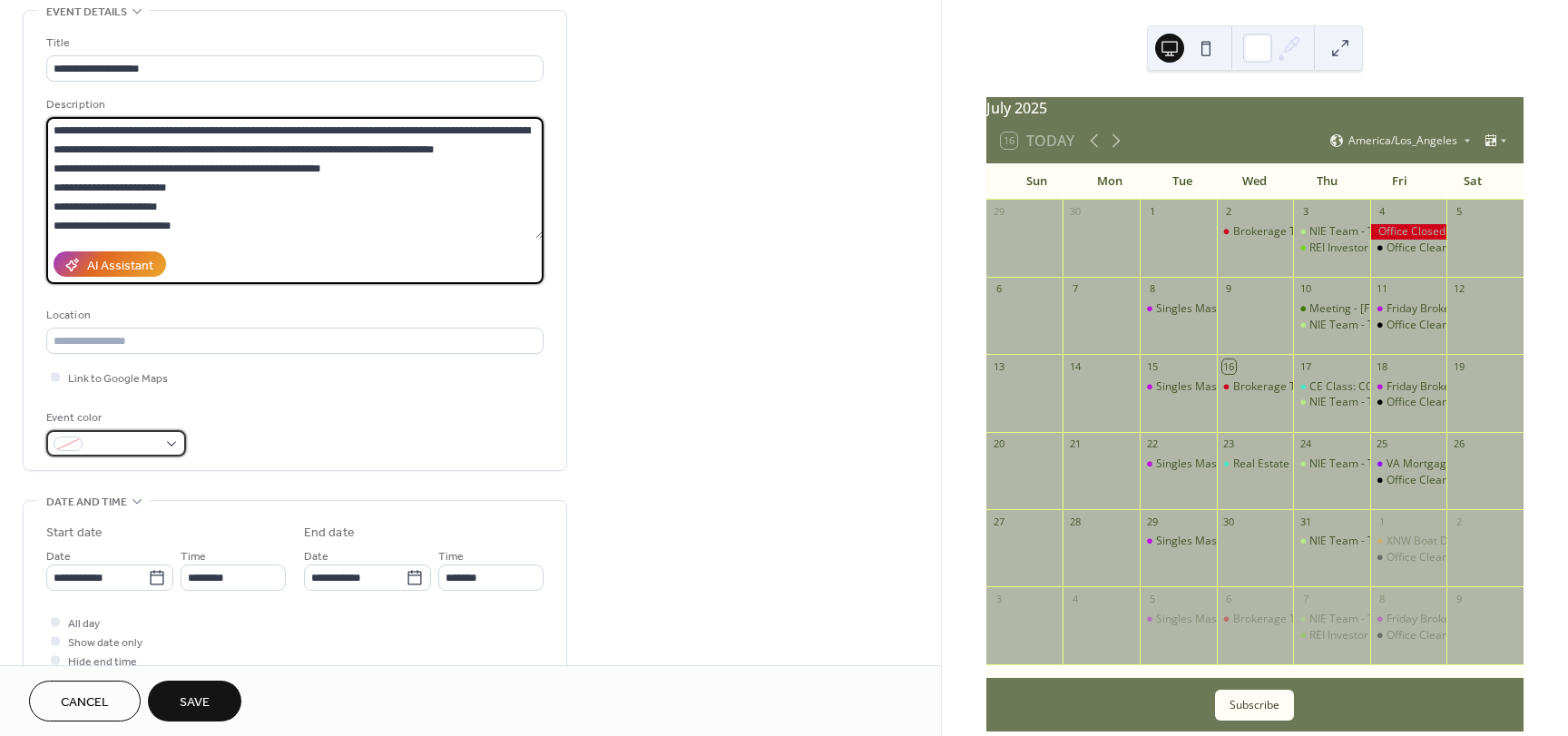 click at bounding box center [116, 443] 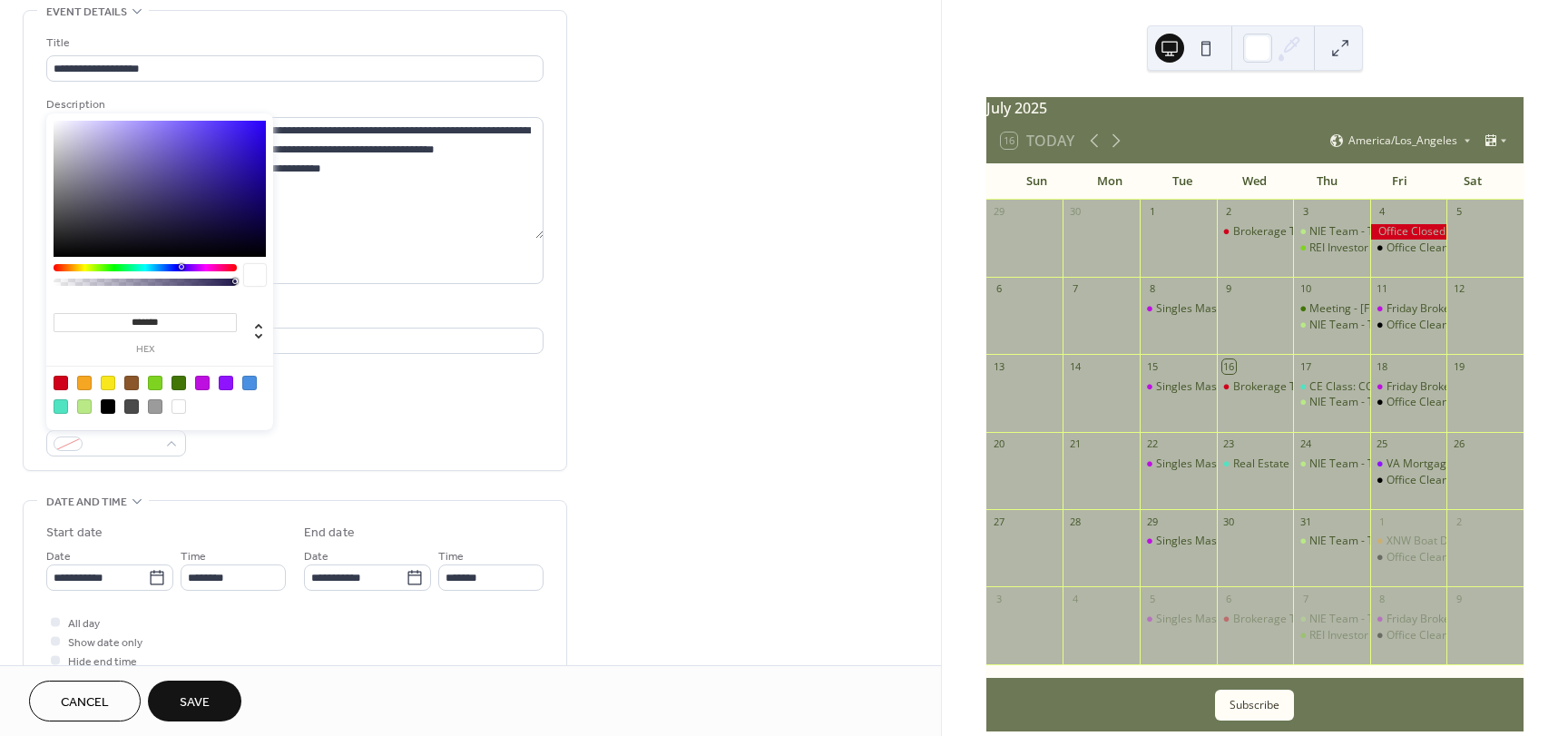 click at bounding box center [61, 407] 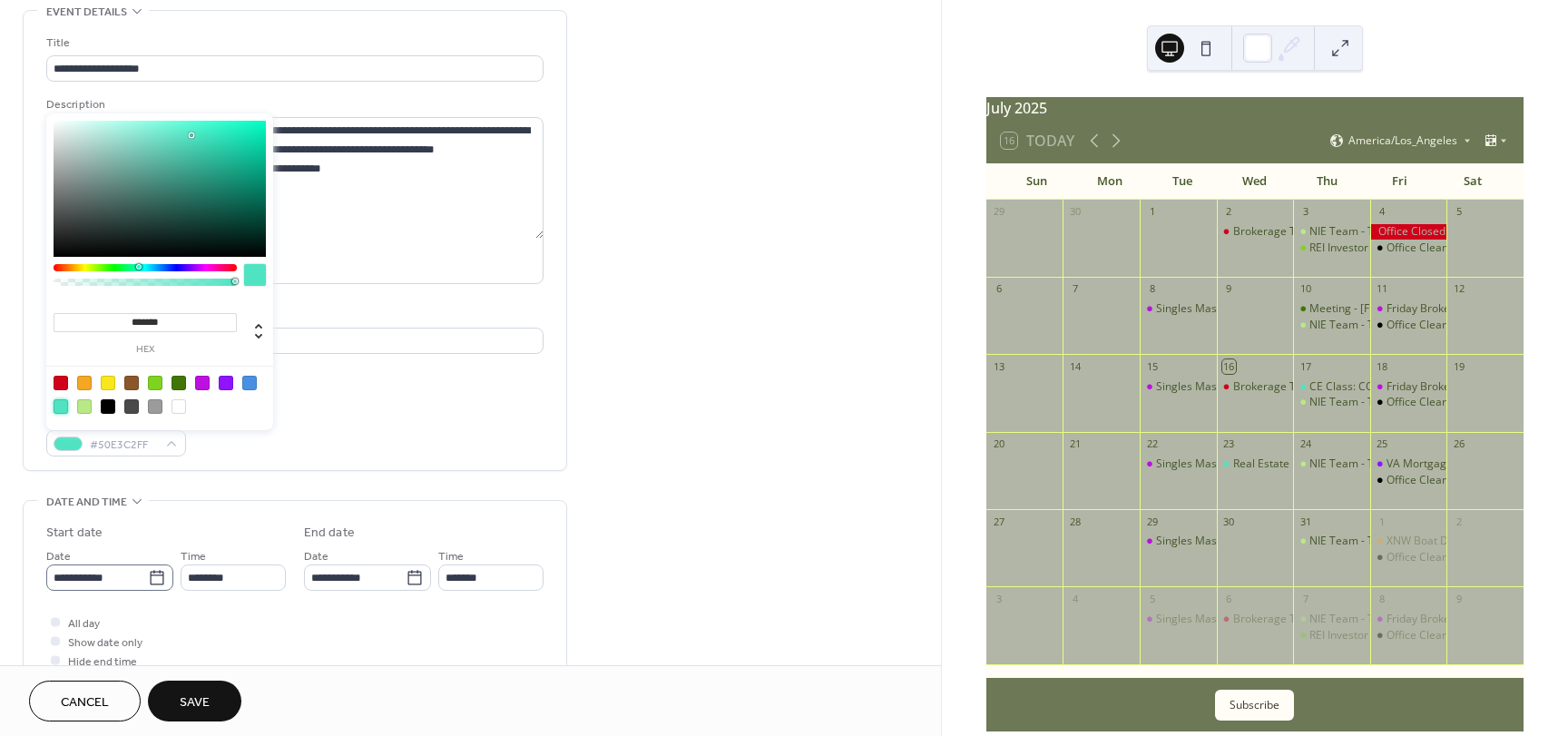 click 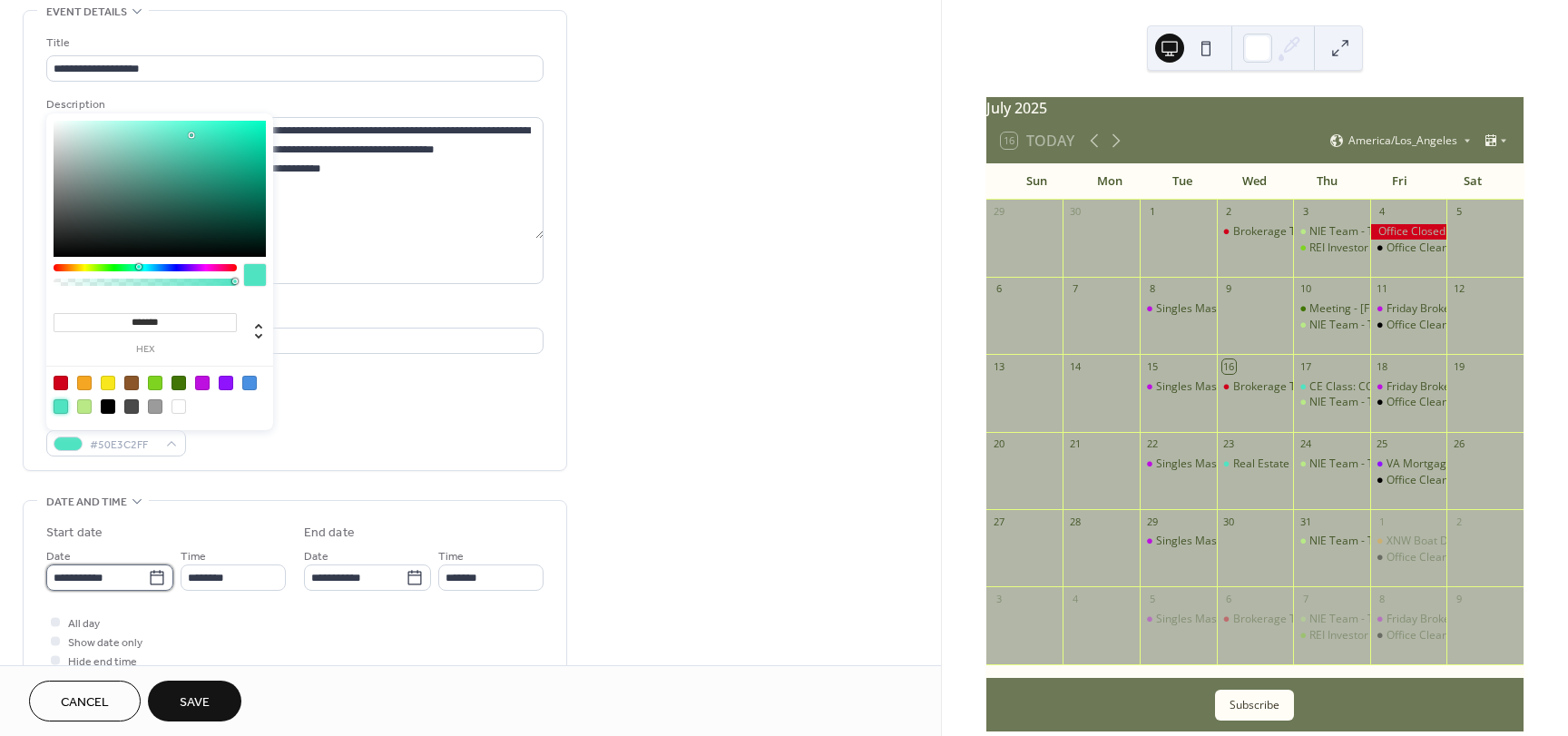 click on "**********" at bounding box center [97, 577] 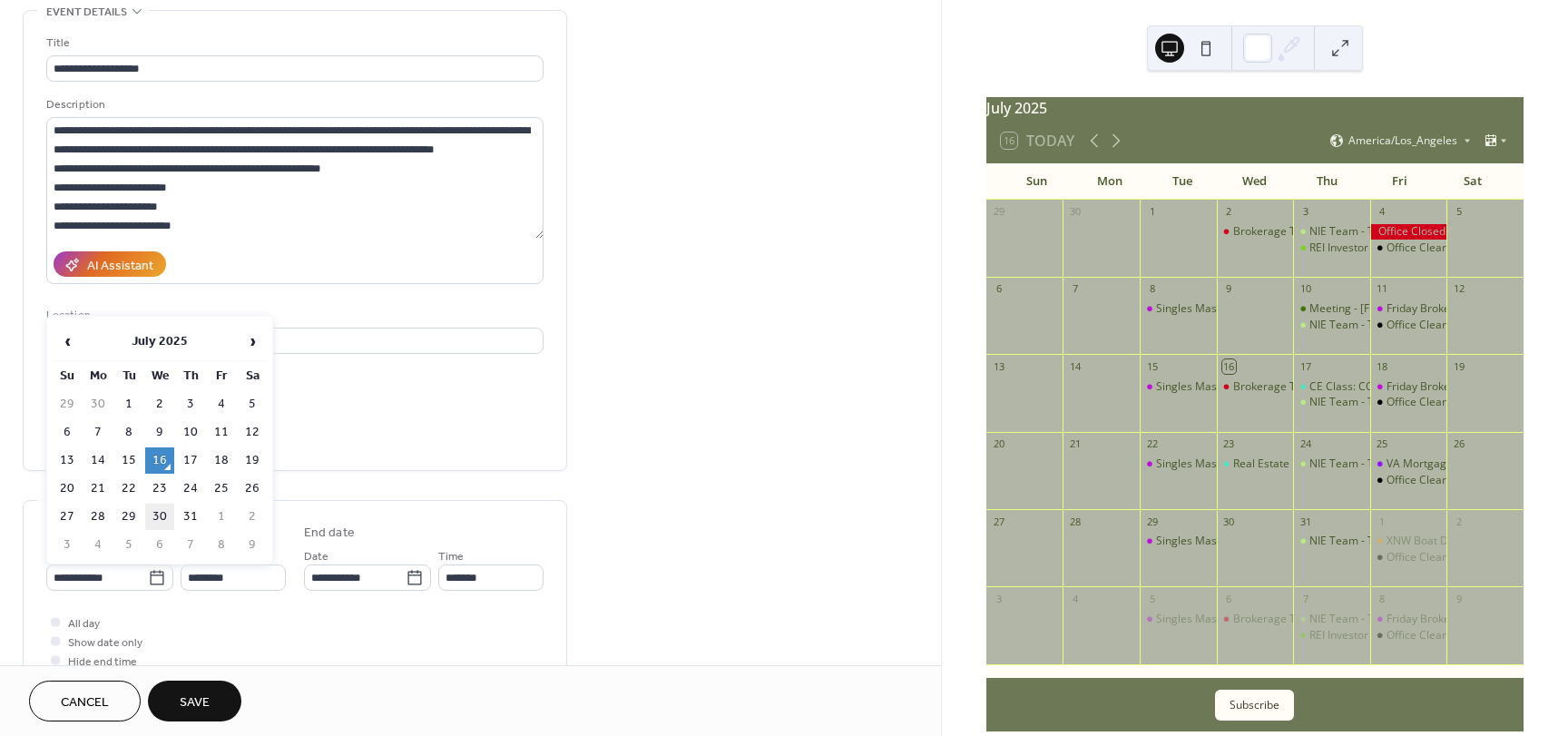 click on "30" at bounding box center [160, 516] 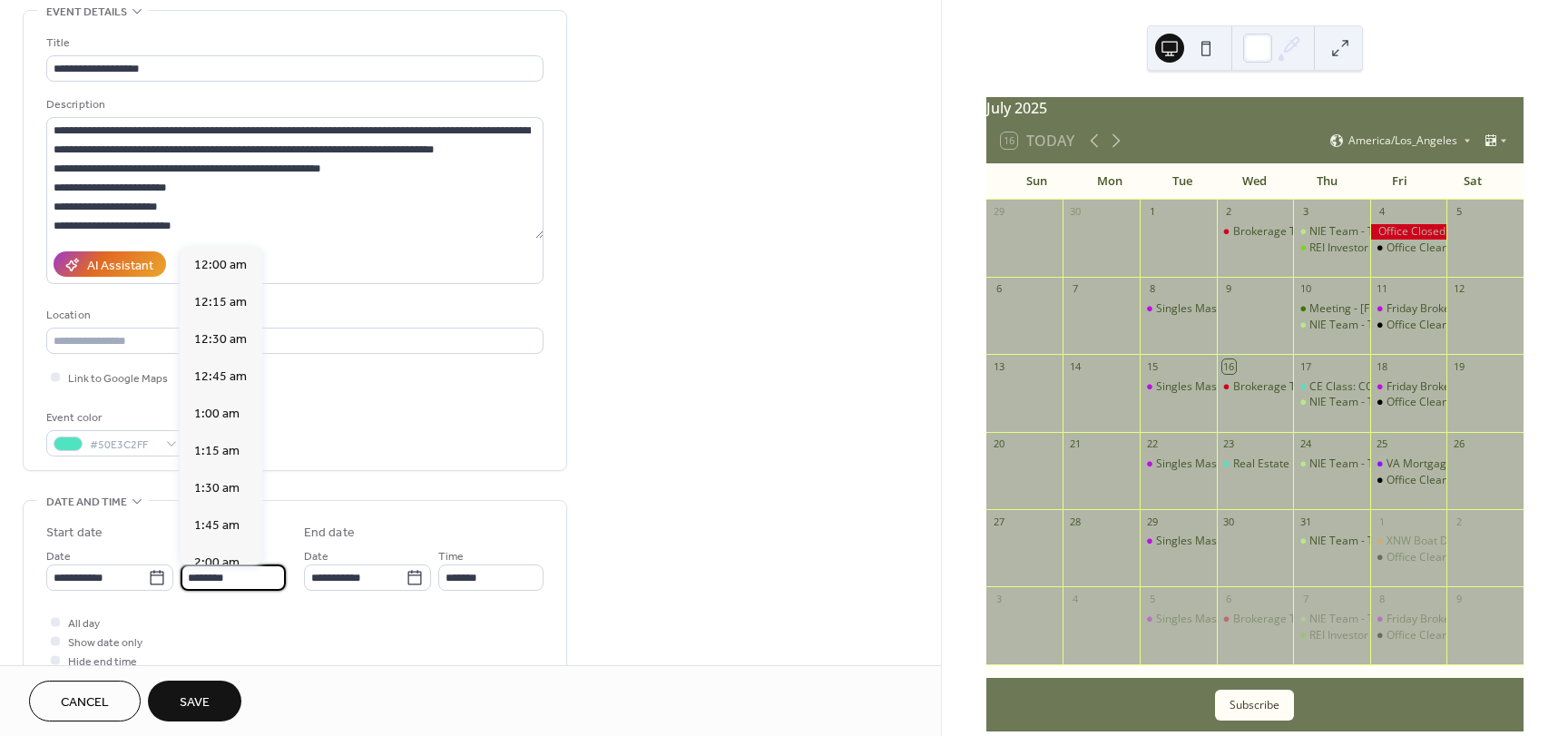 click on "********" at bounding box center (233, 577) 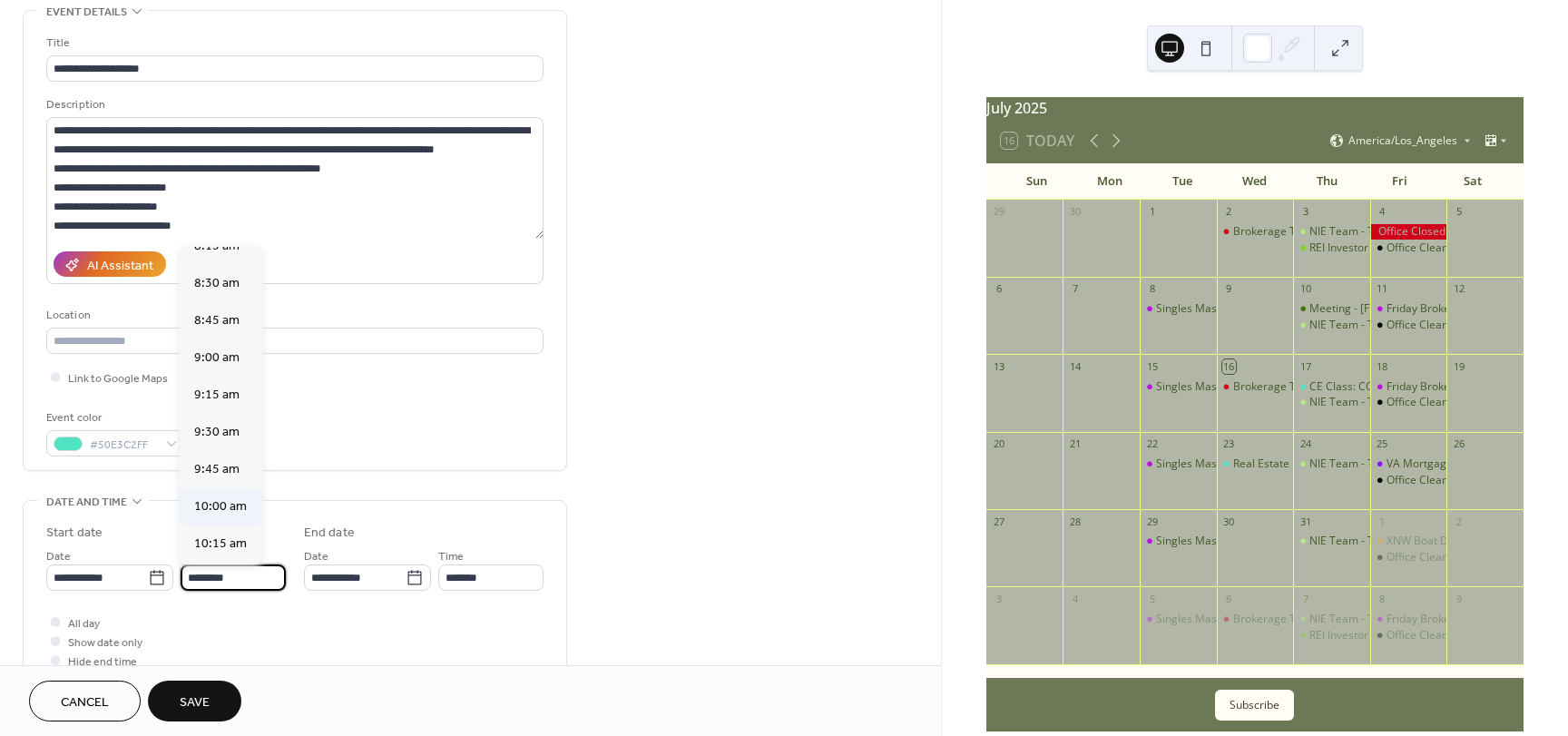 scroll, scrollTop: 1241, scrollLeft: 0, axis: vertical 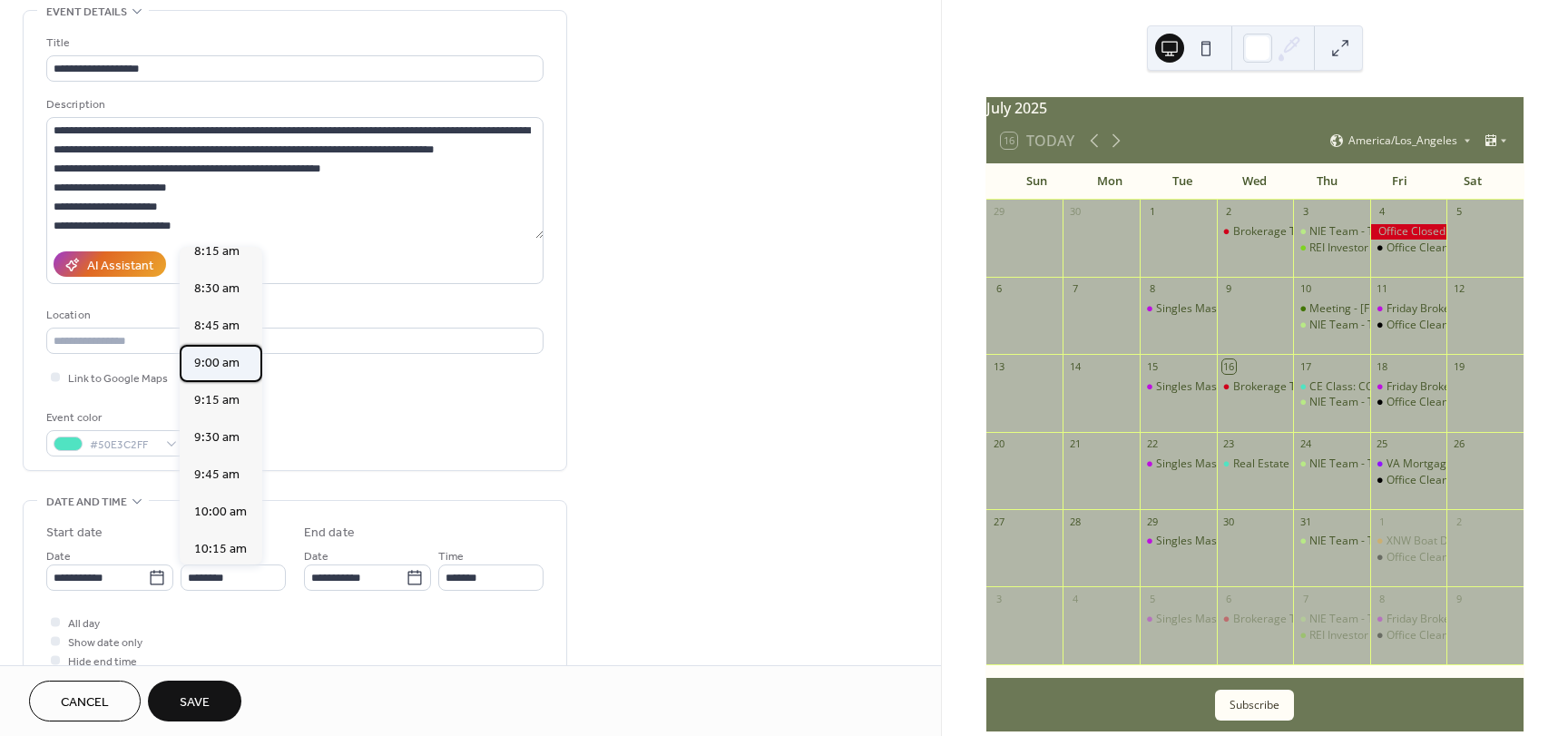click on "9:00 am" at bounding box center (217, 363) 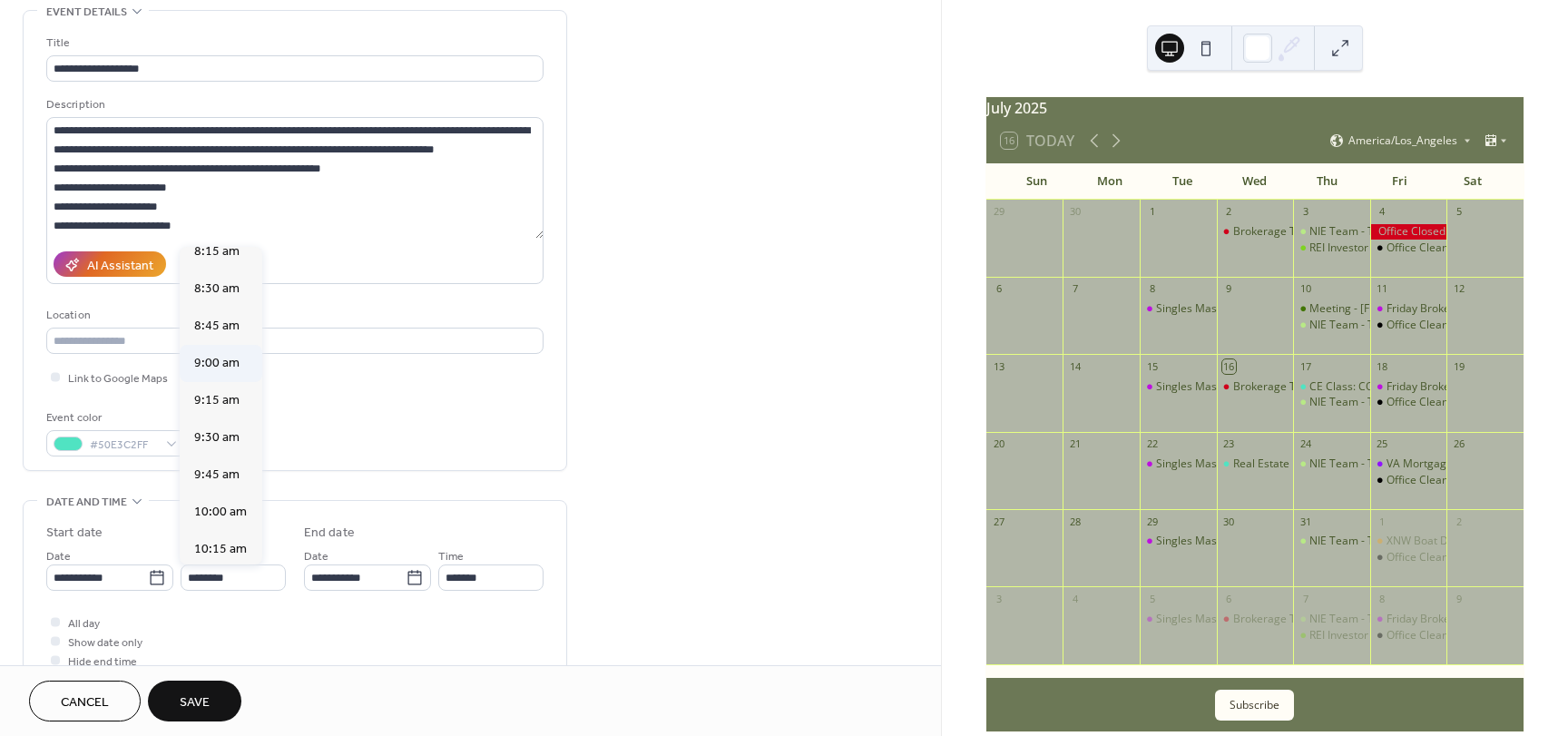 type on "*******" 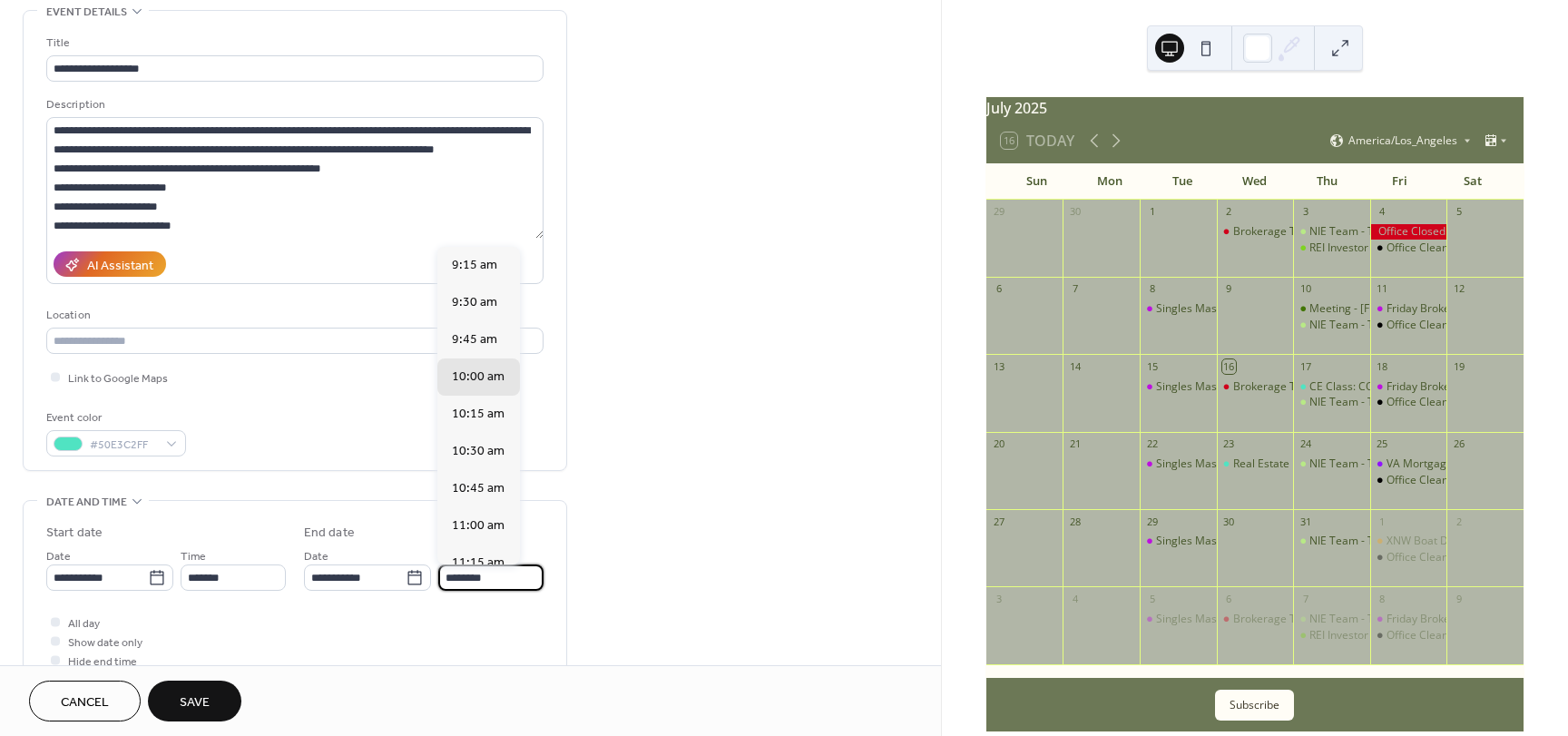 click on "********" at bounding box center [491, 577] 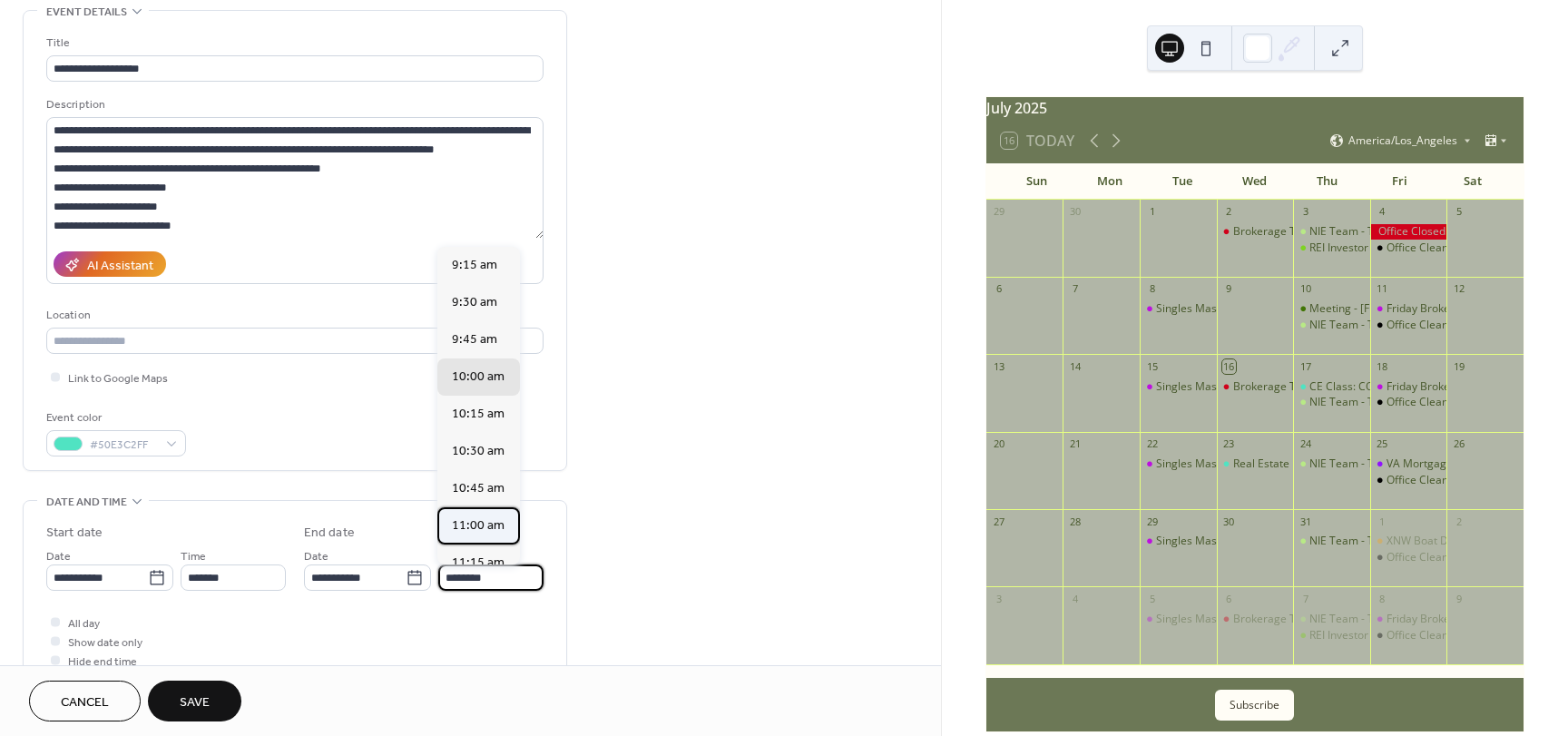 click on "11:00 am" at bounding box center (478, 525) 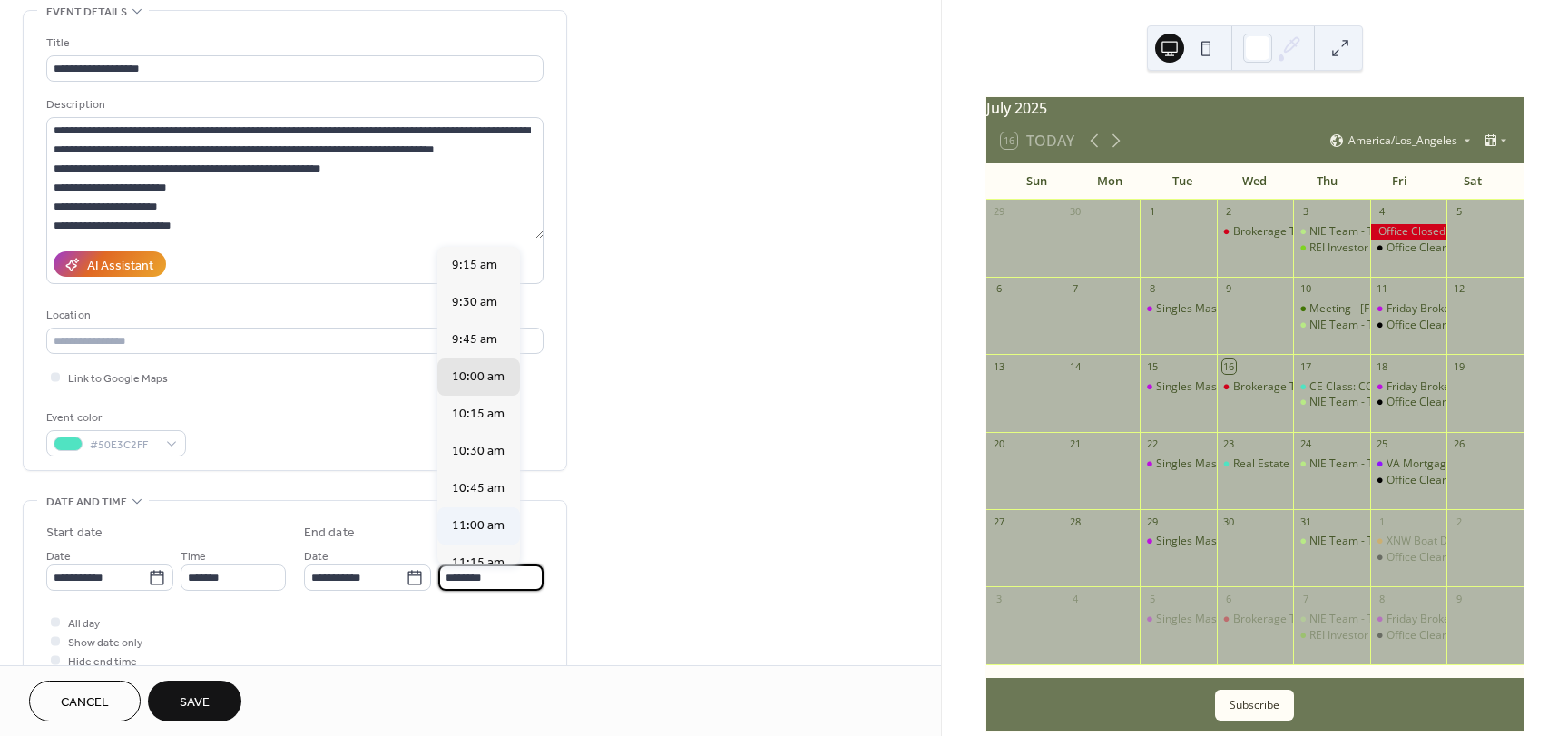type on "********" 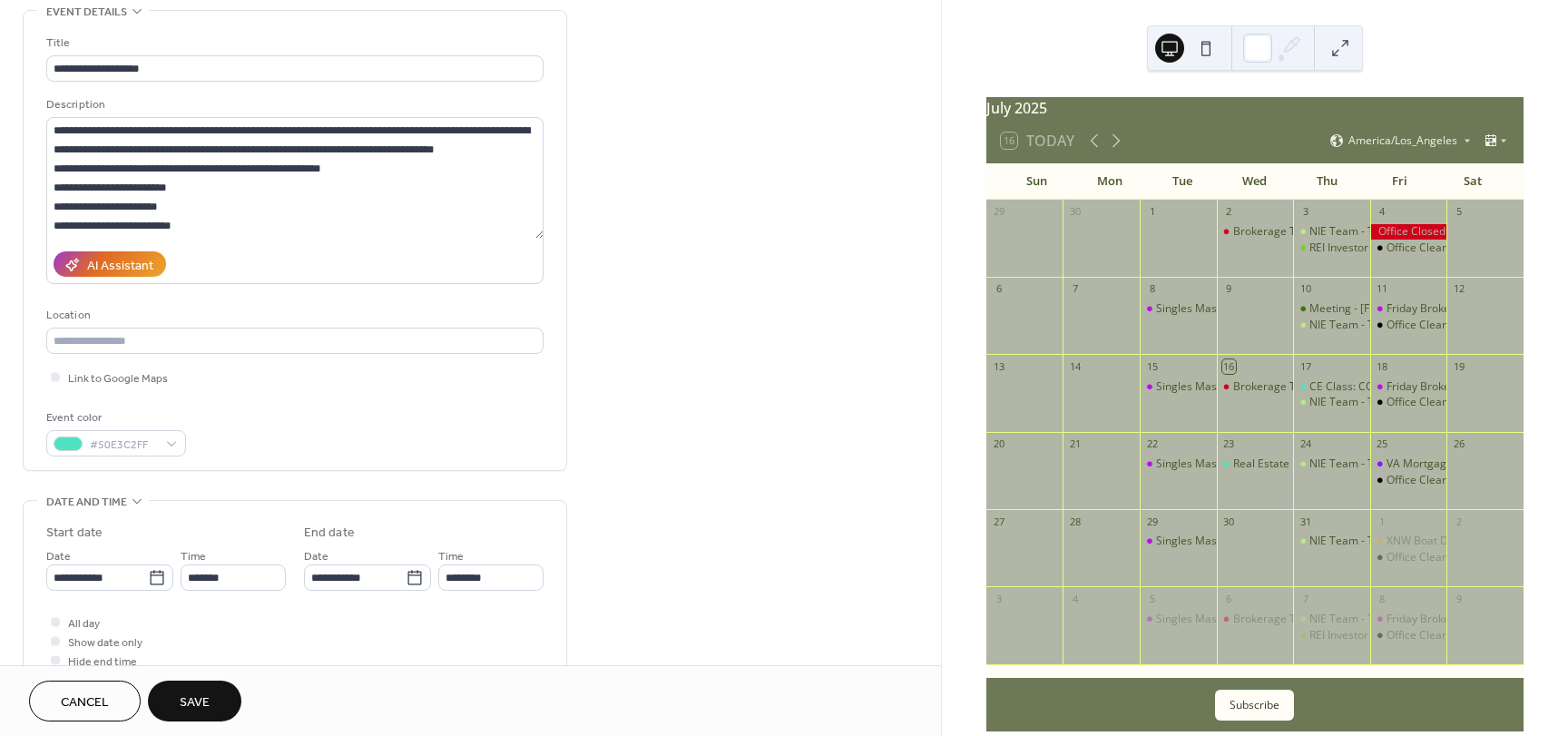 click on "**********" at bounding box center [470, 633] 